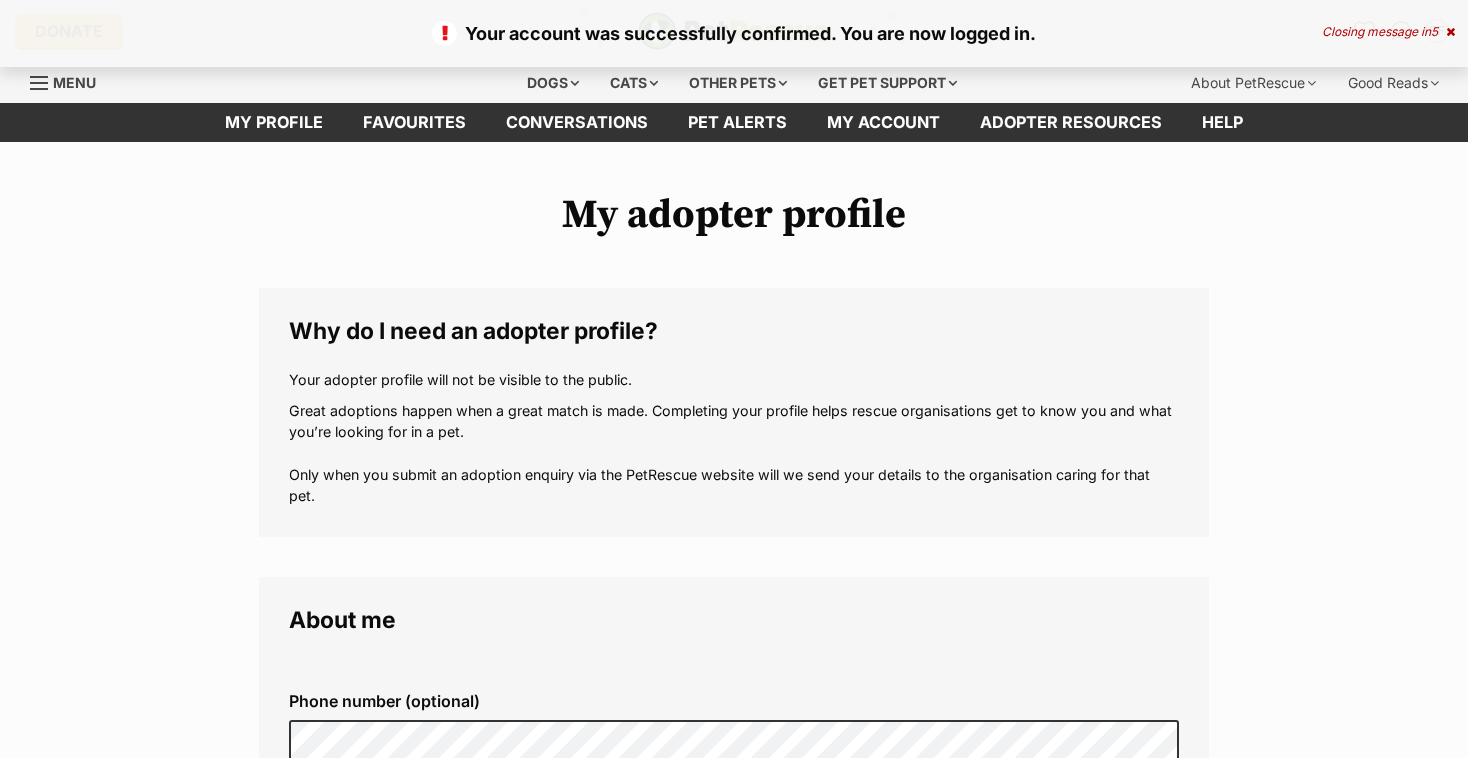 scroll, scrollTop: 0, scrollLeft: 0, axis: both 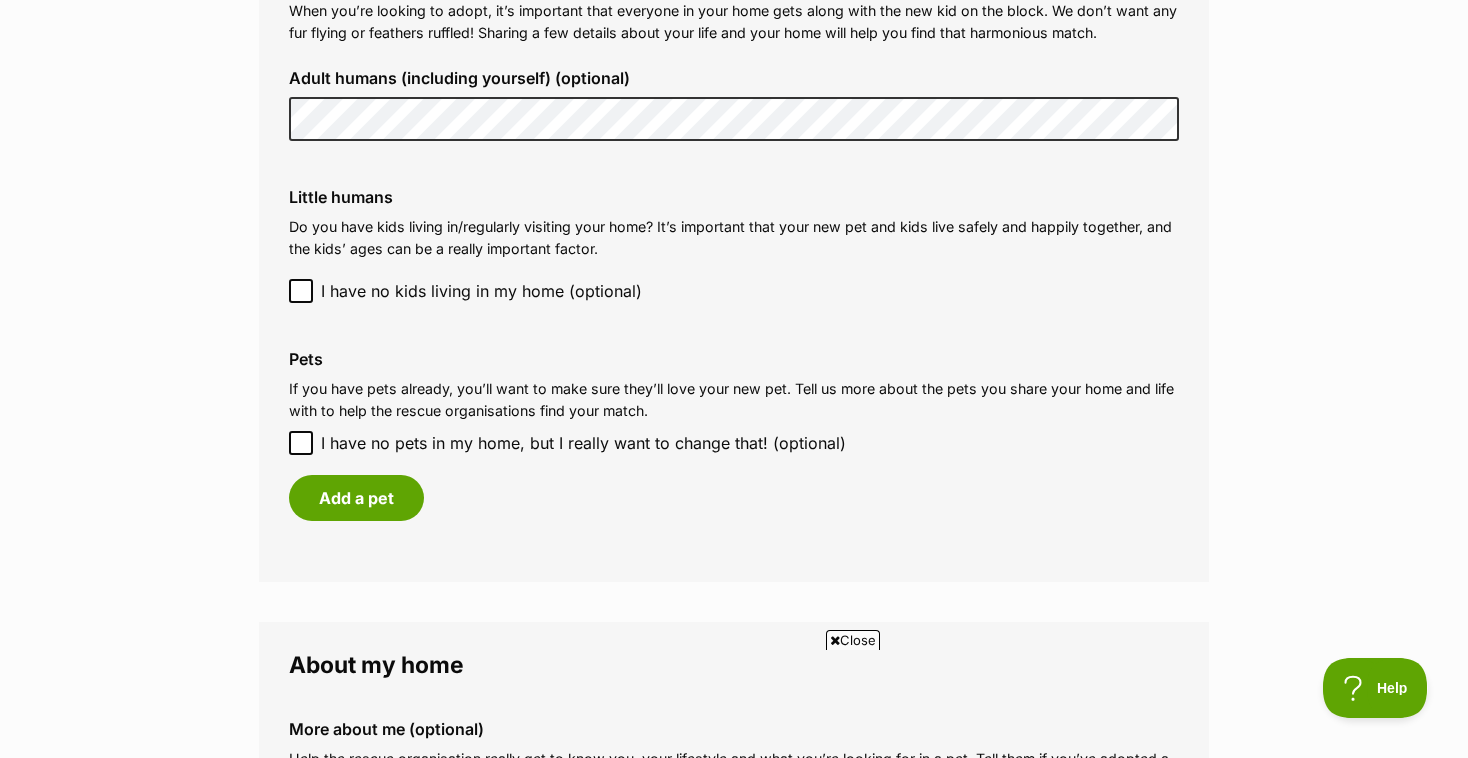 click 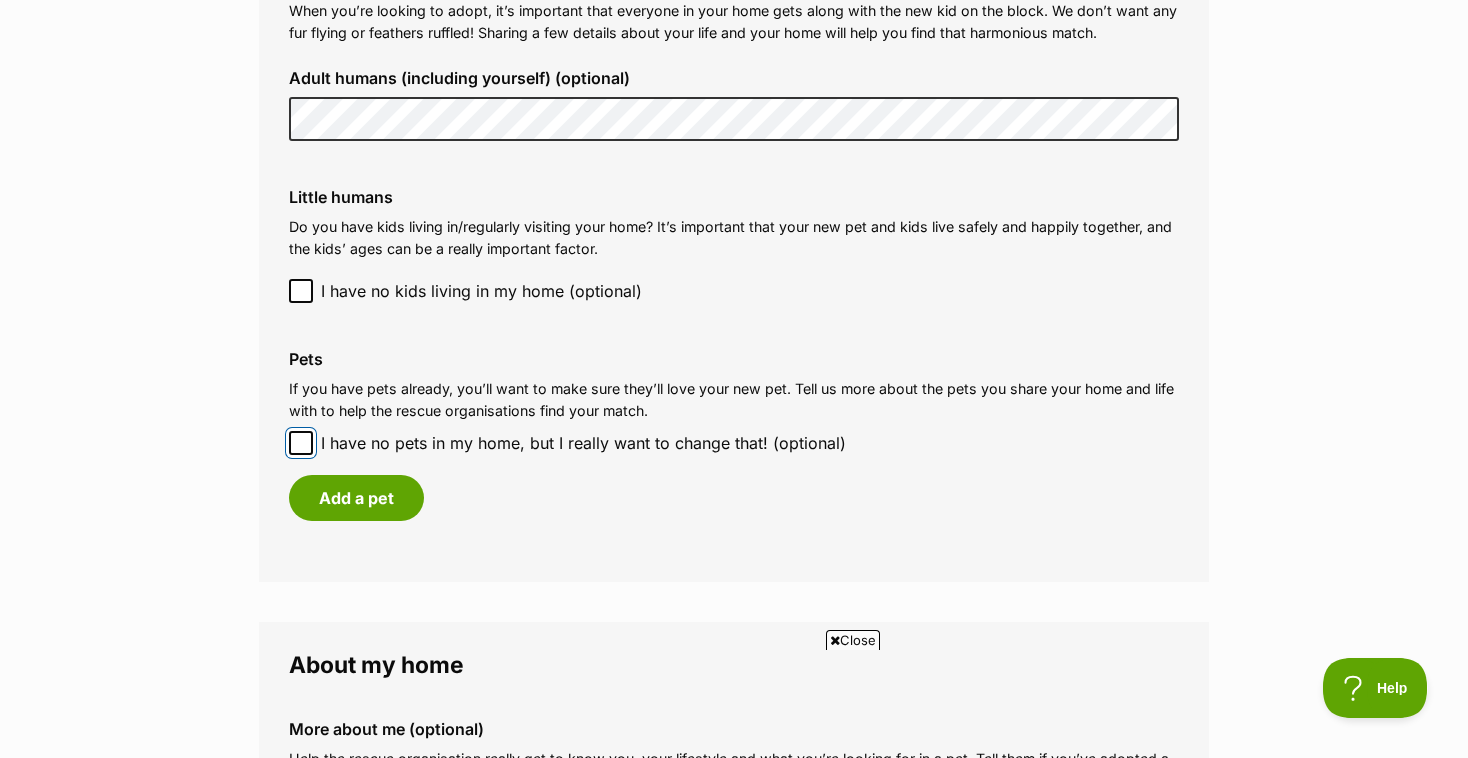 click on "I have no pets in my home, but I really want to change that! (optional)" at bounding box center [301, 443] 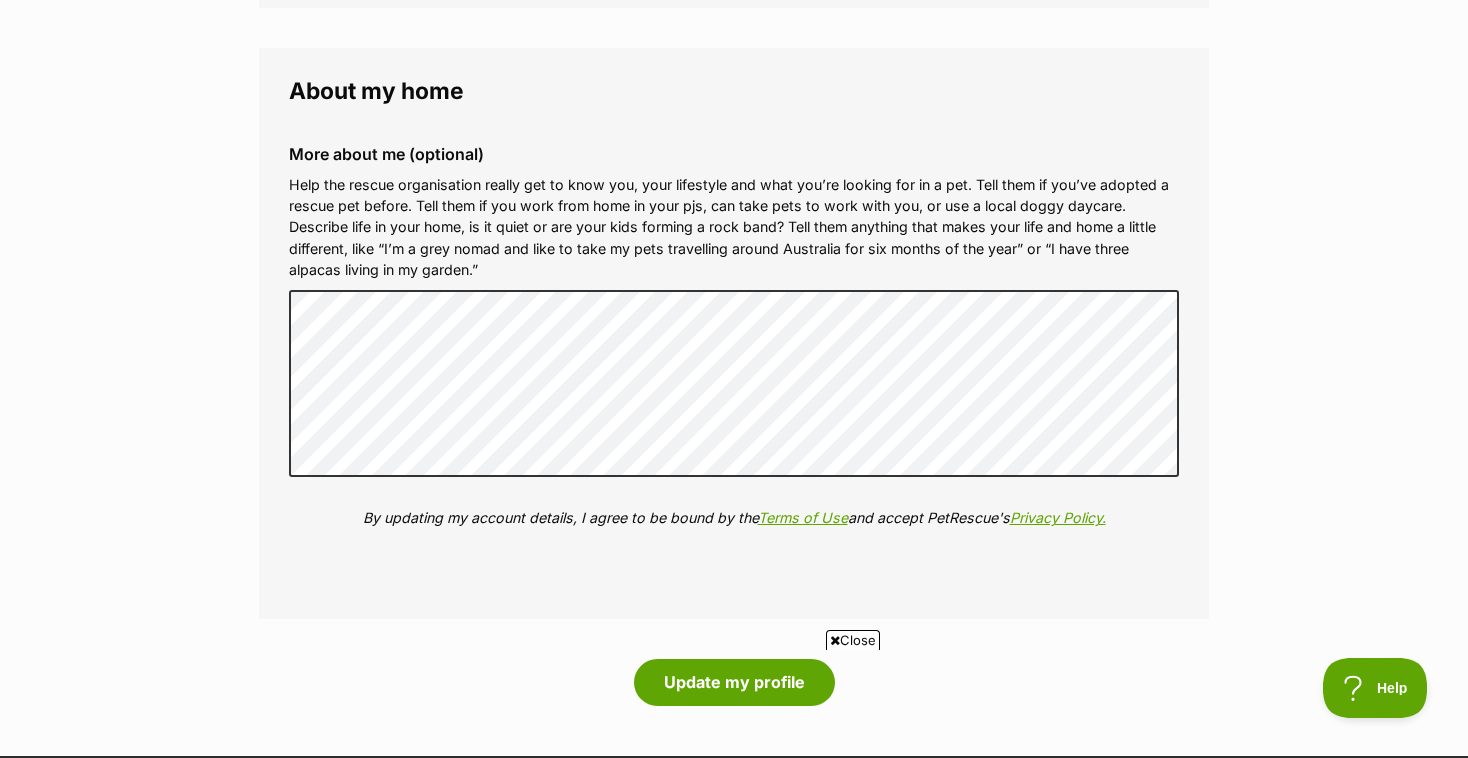 scroll, scrollTop: 2072, scrollLeft: 0, axis: vertical 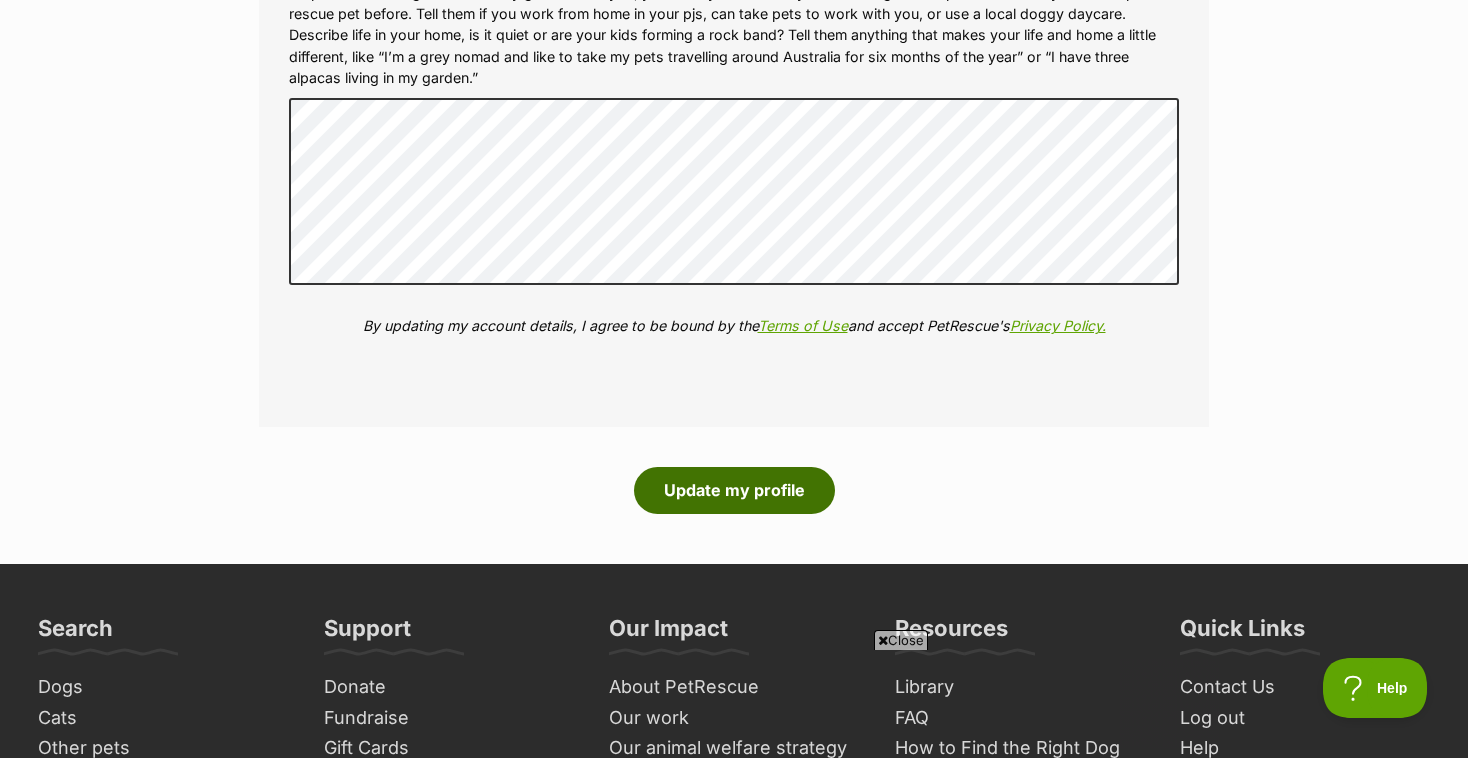 click on "Update my profile" at bounding box center [734, 490] 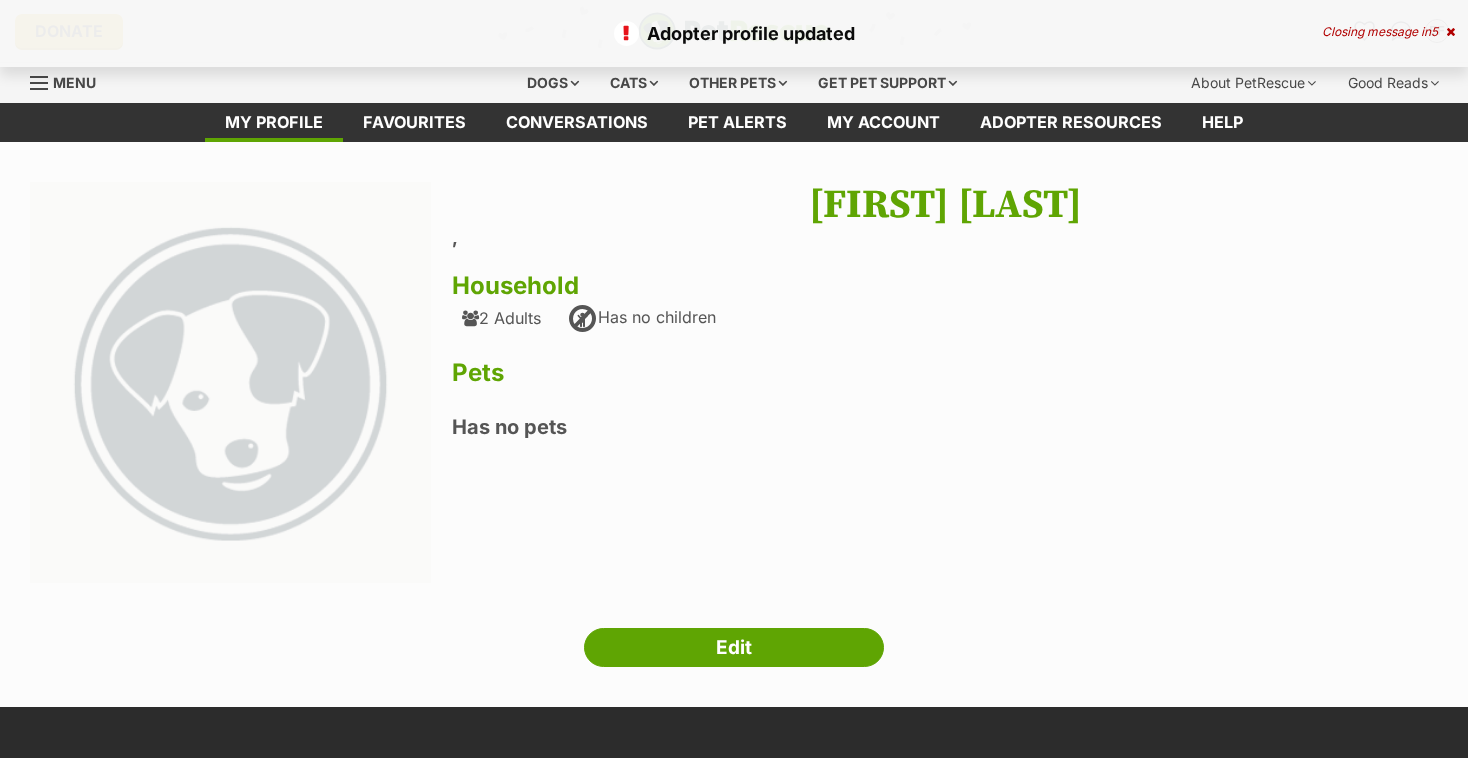 scroll, scrollTop: 0, scrollLeft: 0, axis: both 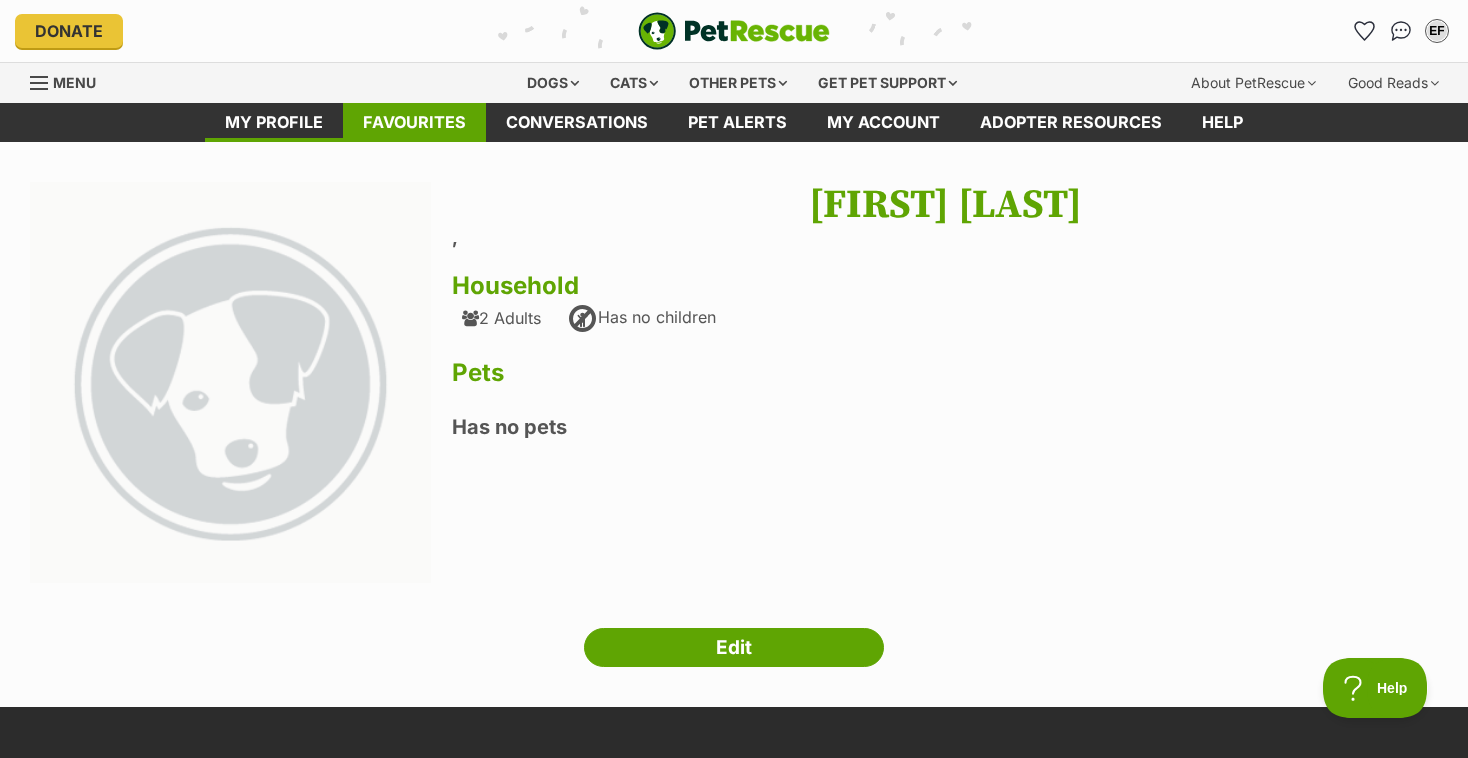 click on "Favourites" at bounding box center (414, 122) 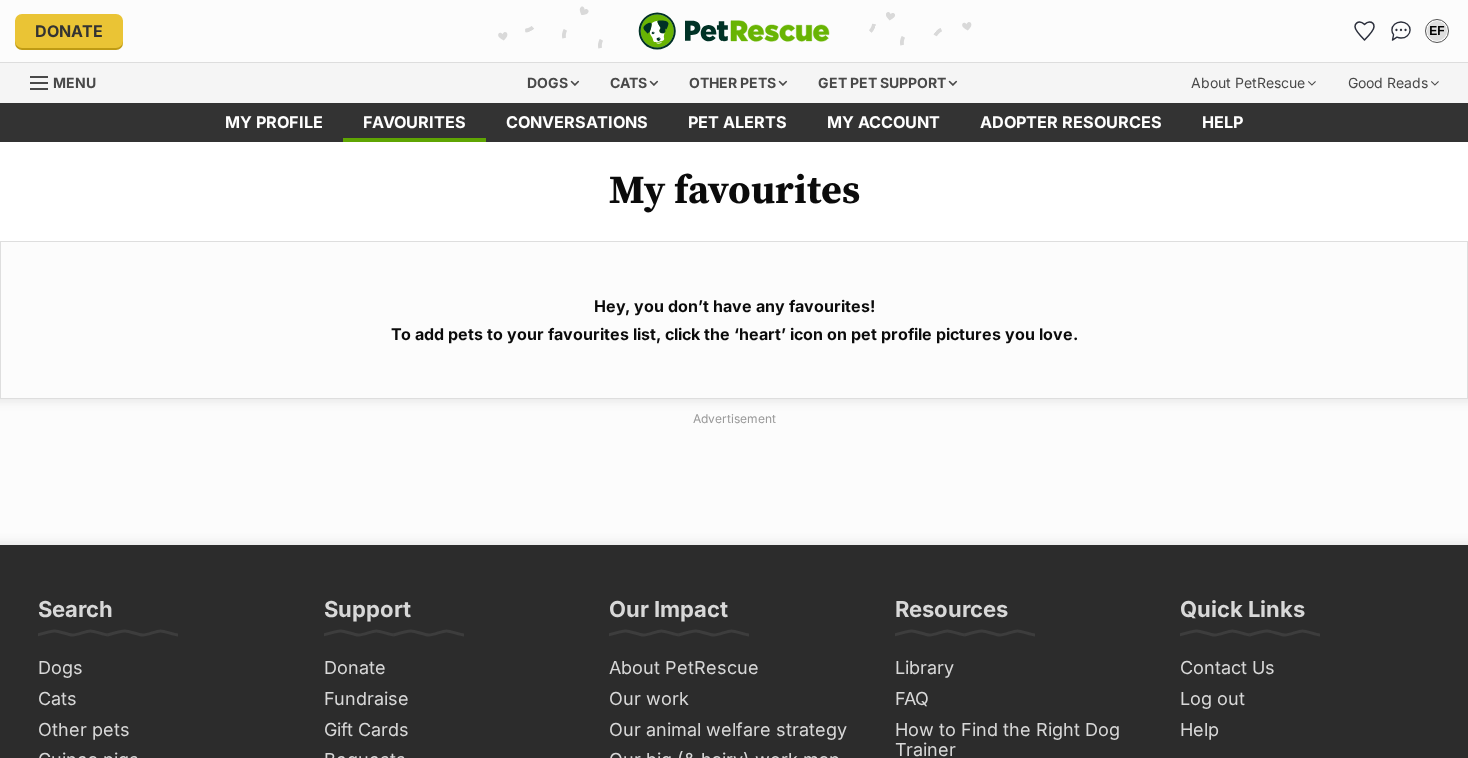 scroll, scrollTop: 0, scrollLeft: 0, axis: both 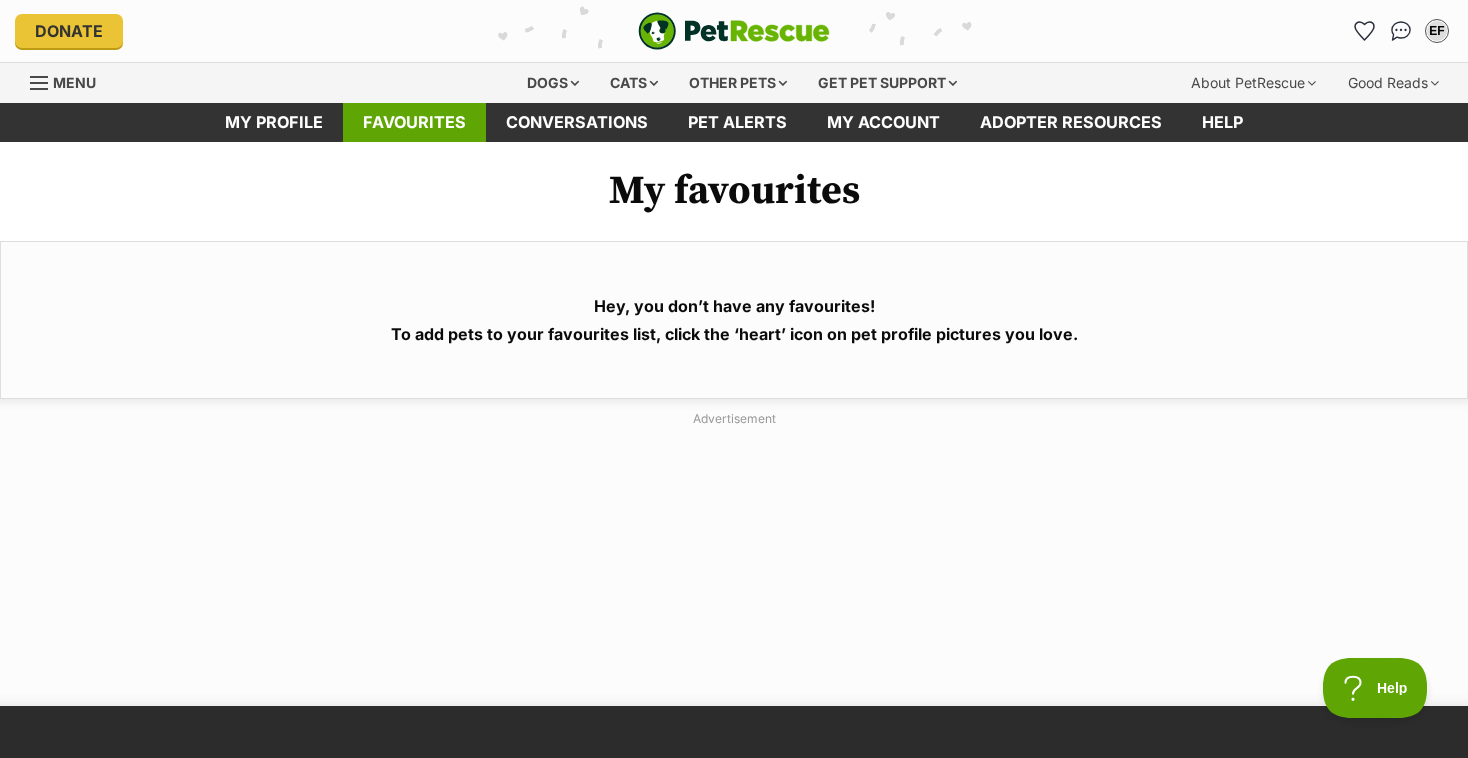 click on "Favourites" at bounding box center [414, 122] 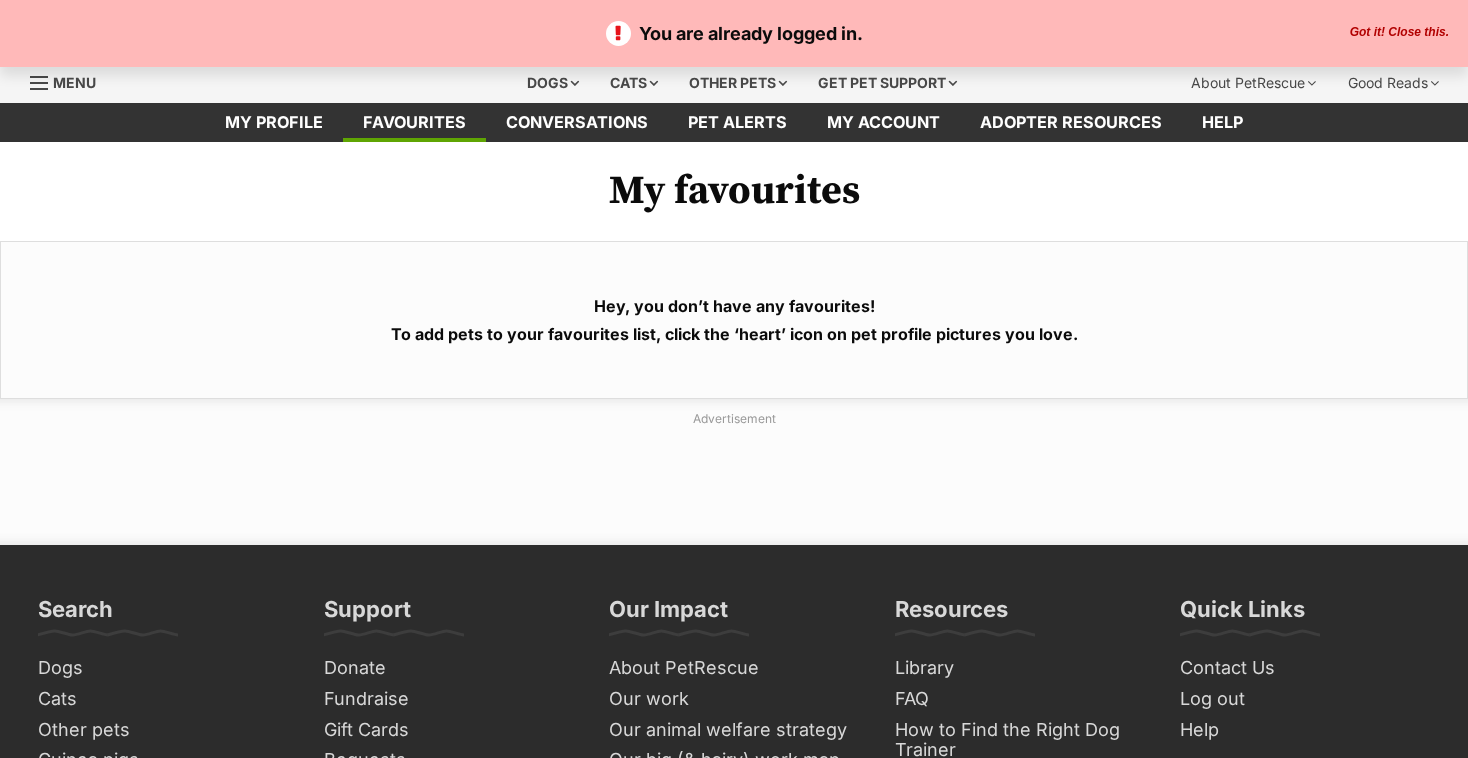 scroll, scrollTop: 0, scrollLeft: 0, axis: both 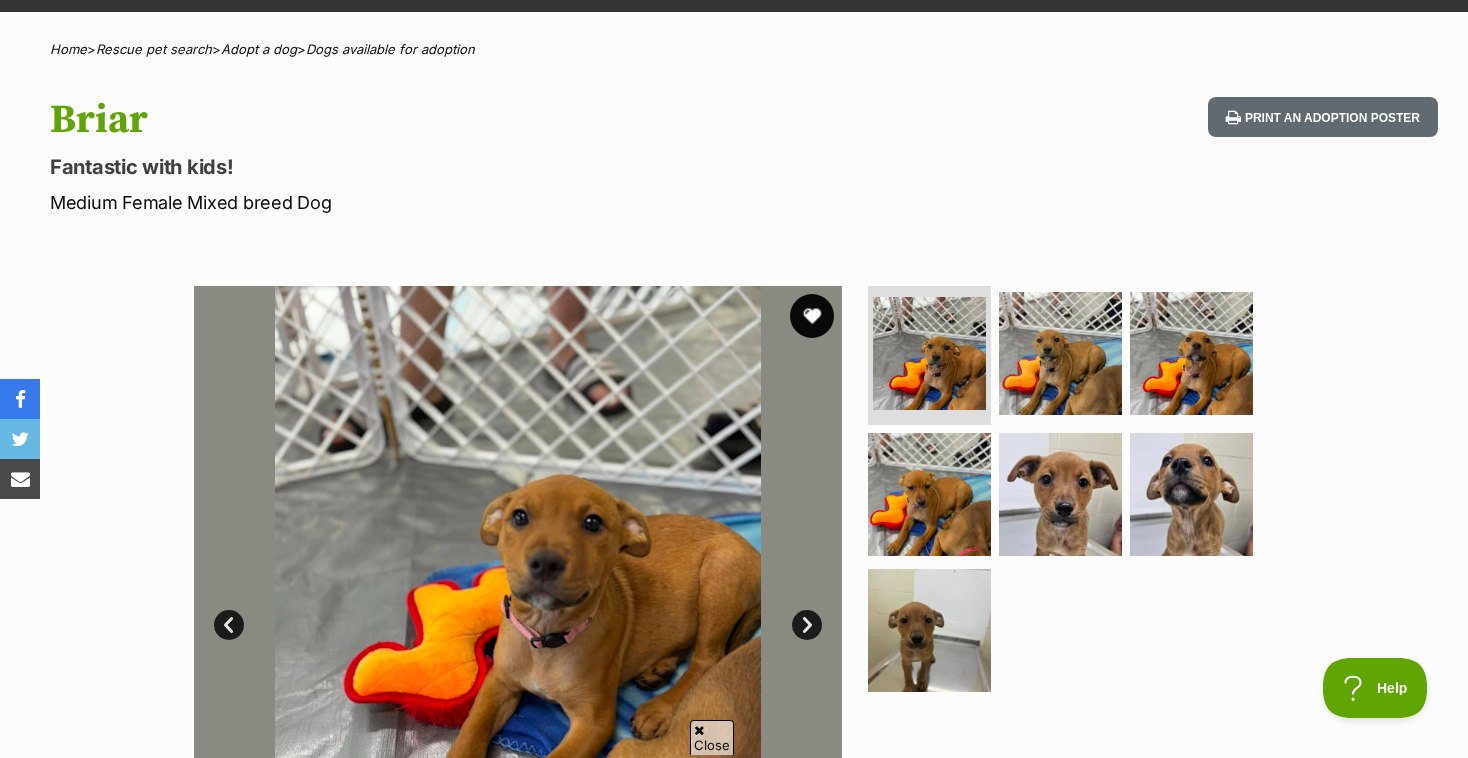 click at bounding box center [812, 316] 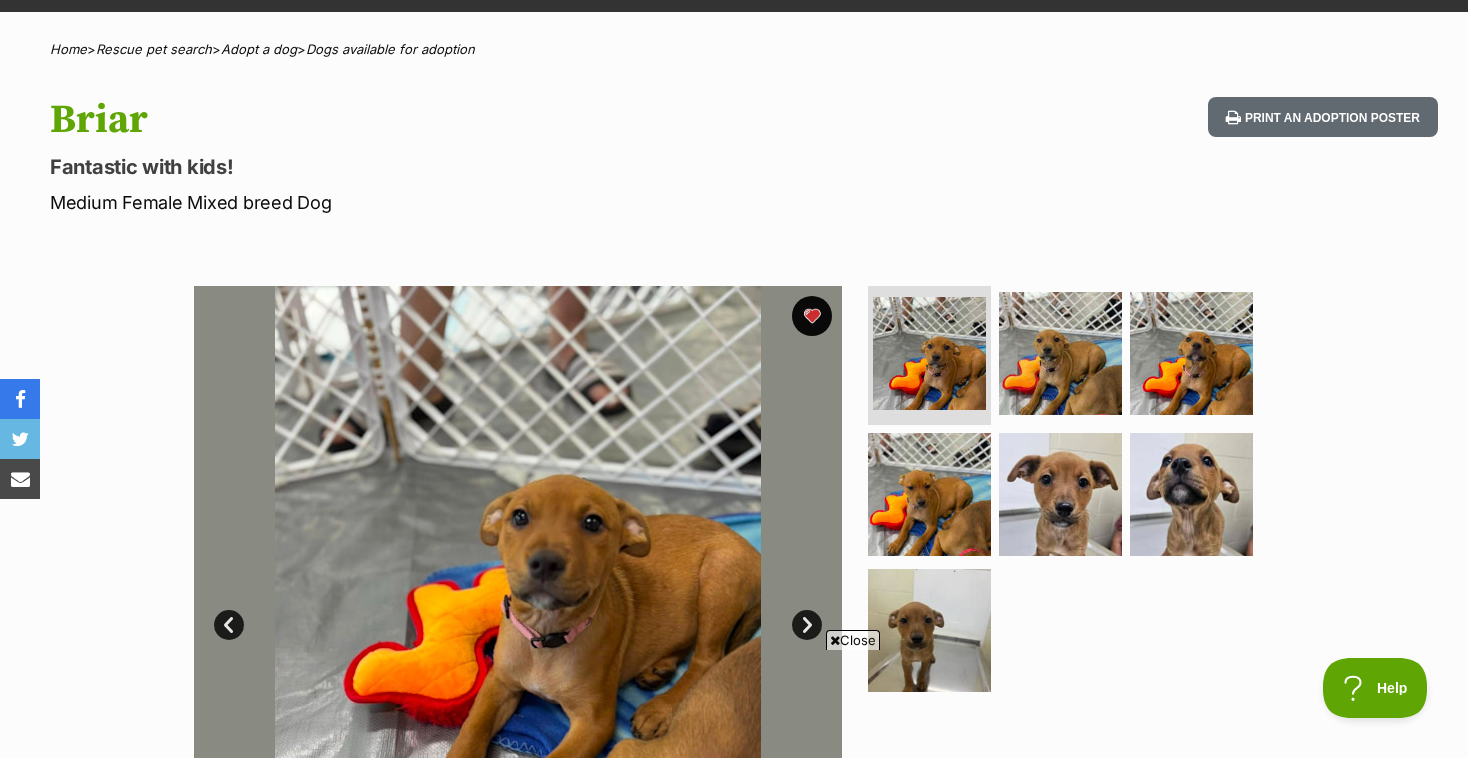 scroll, scrollTop: 0, scrollLeft: 0, axis: both 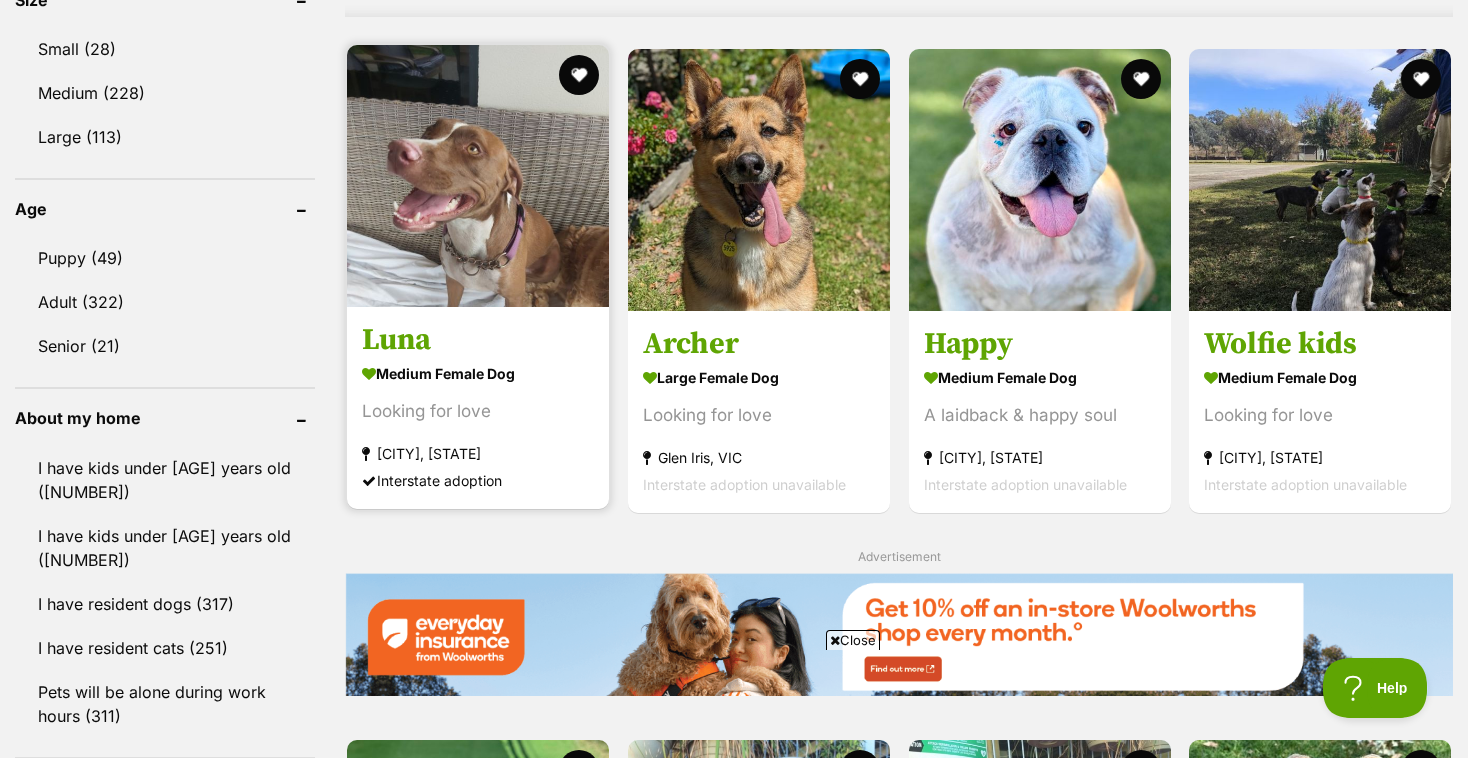 click at bounding box center [478, 176] 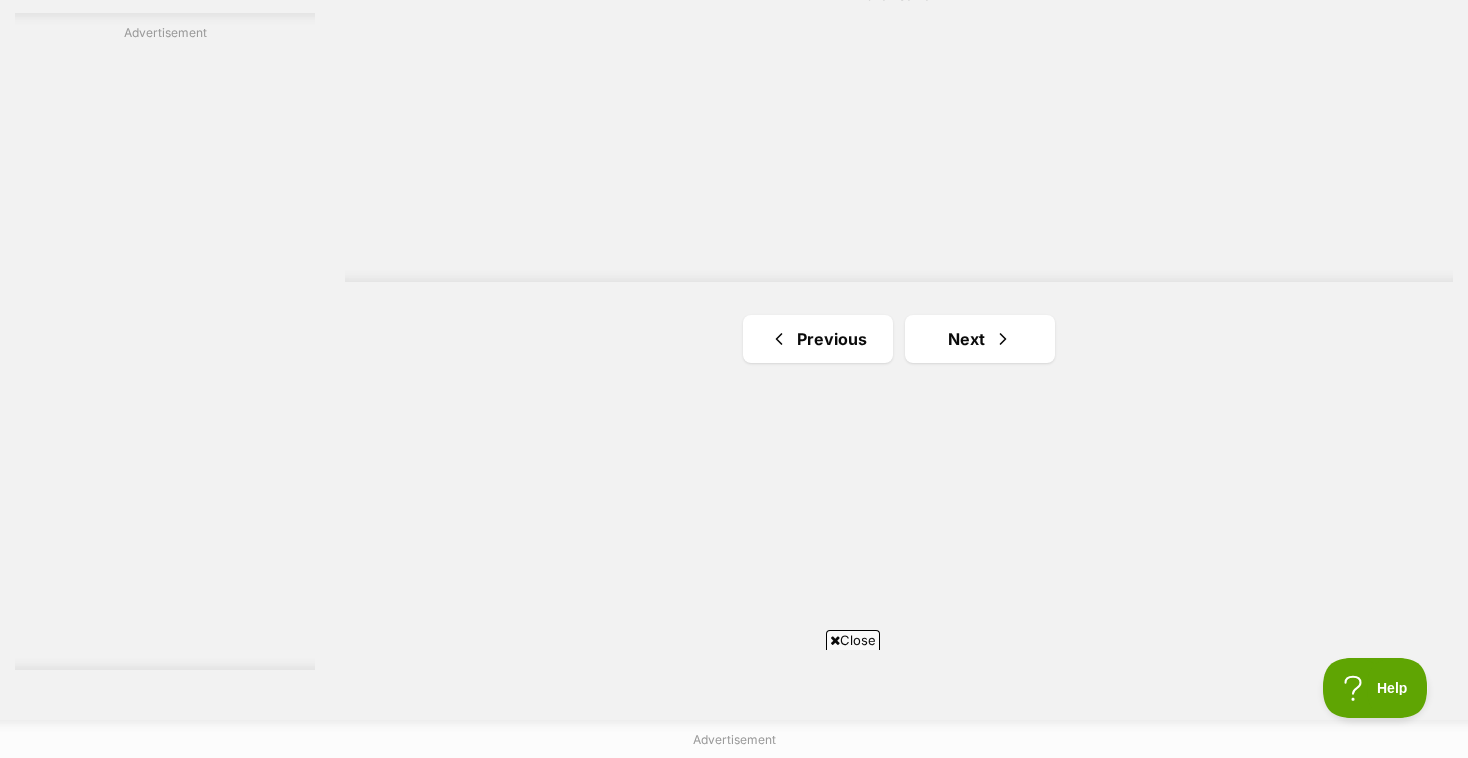 scroll, scrollTop: 3691, scrollLeft: 0, axis: vertical 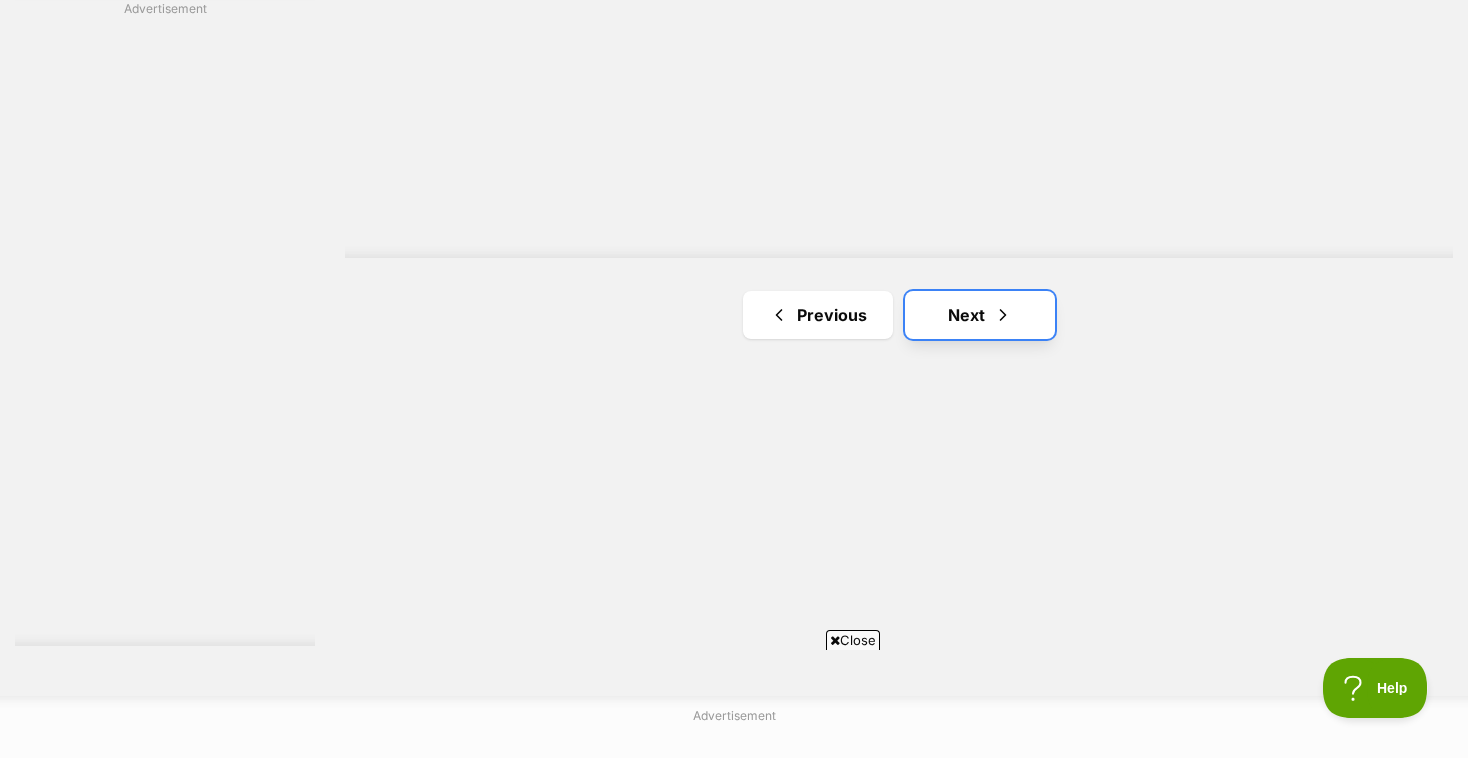 click on "Next" at bounding box center (980, 315) 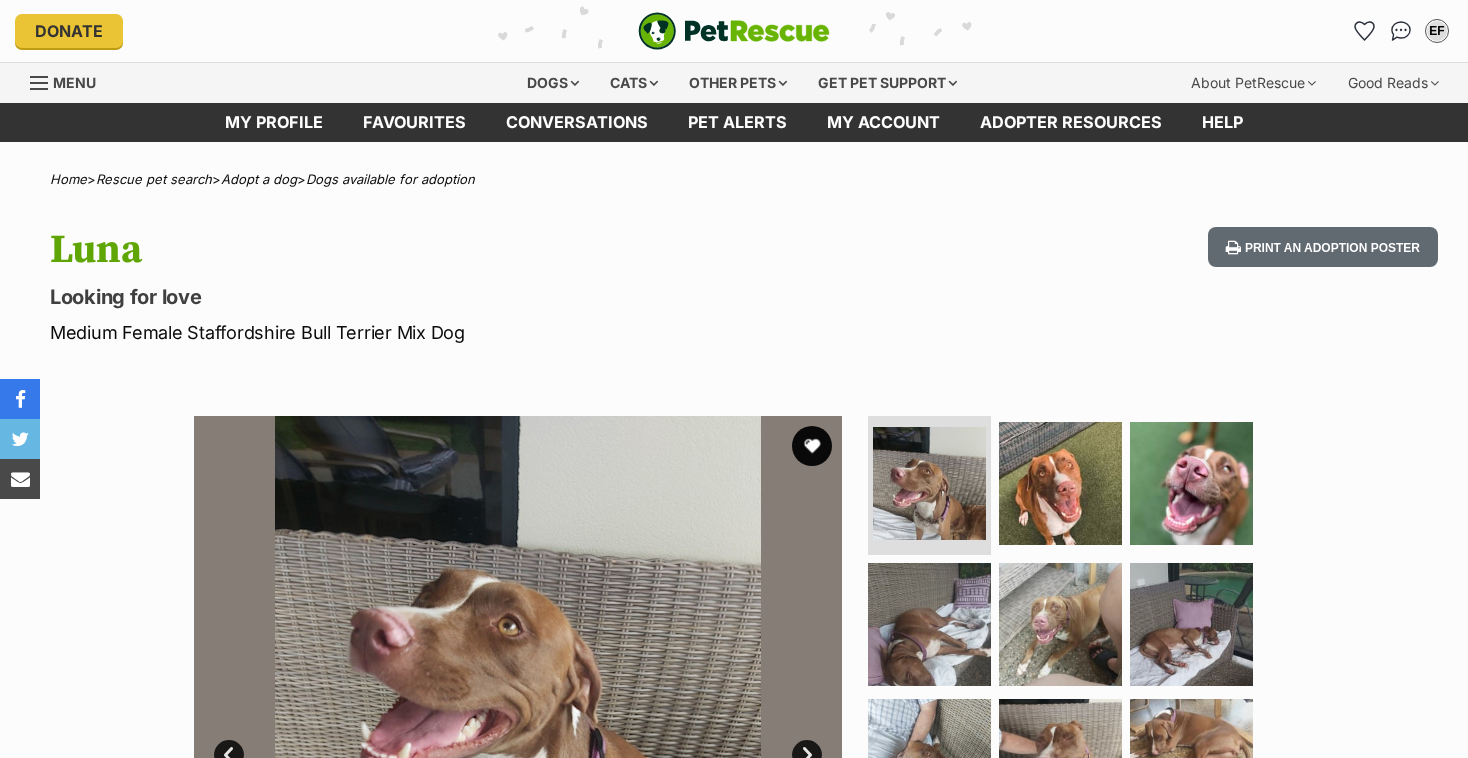 scroll, scrollTop: 0, scrollLeft: 0, axis: both 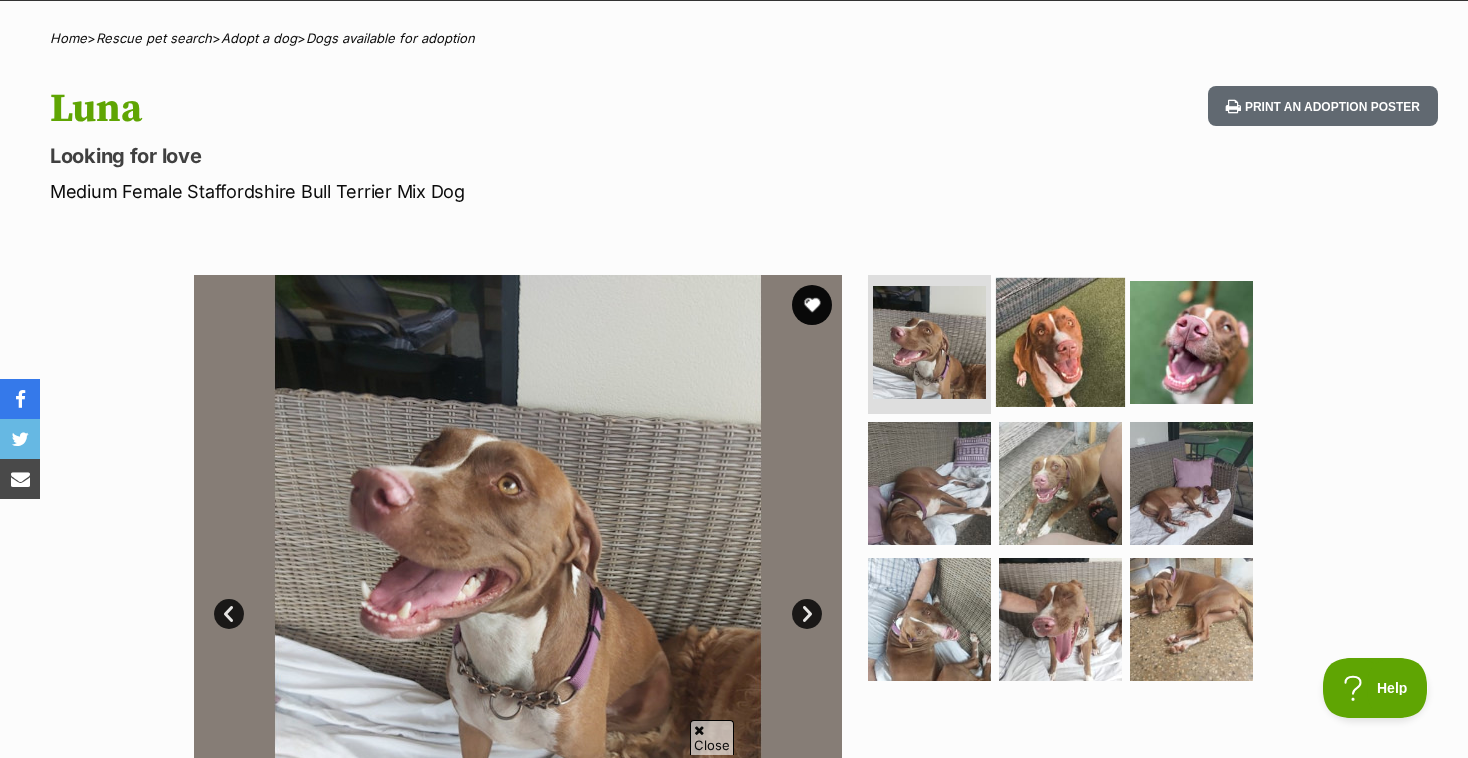 click at bounding box center [1060, 341] 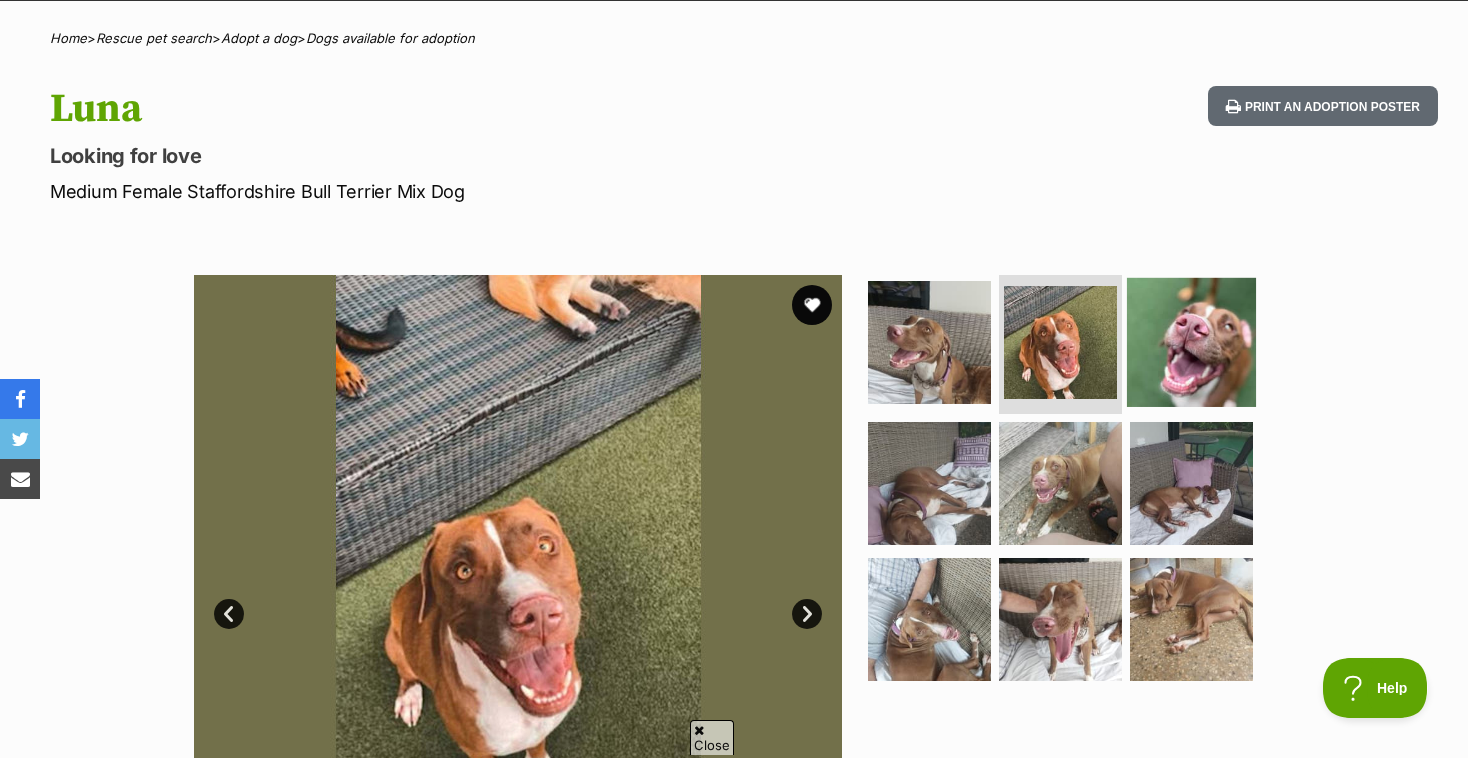 scroll, scrollTop: 0, scrollLeft: 0, axis: both 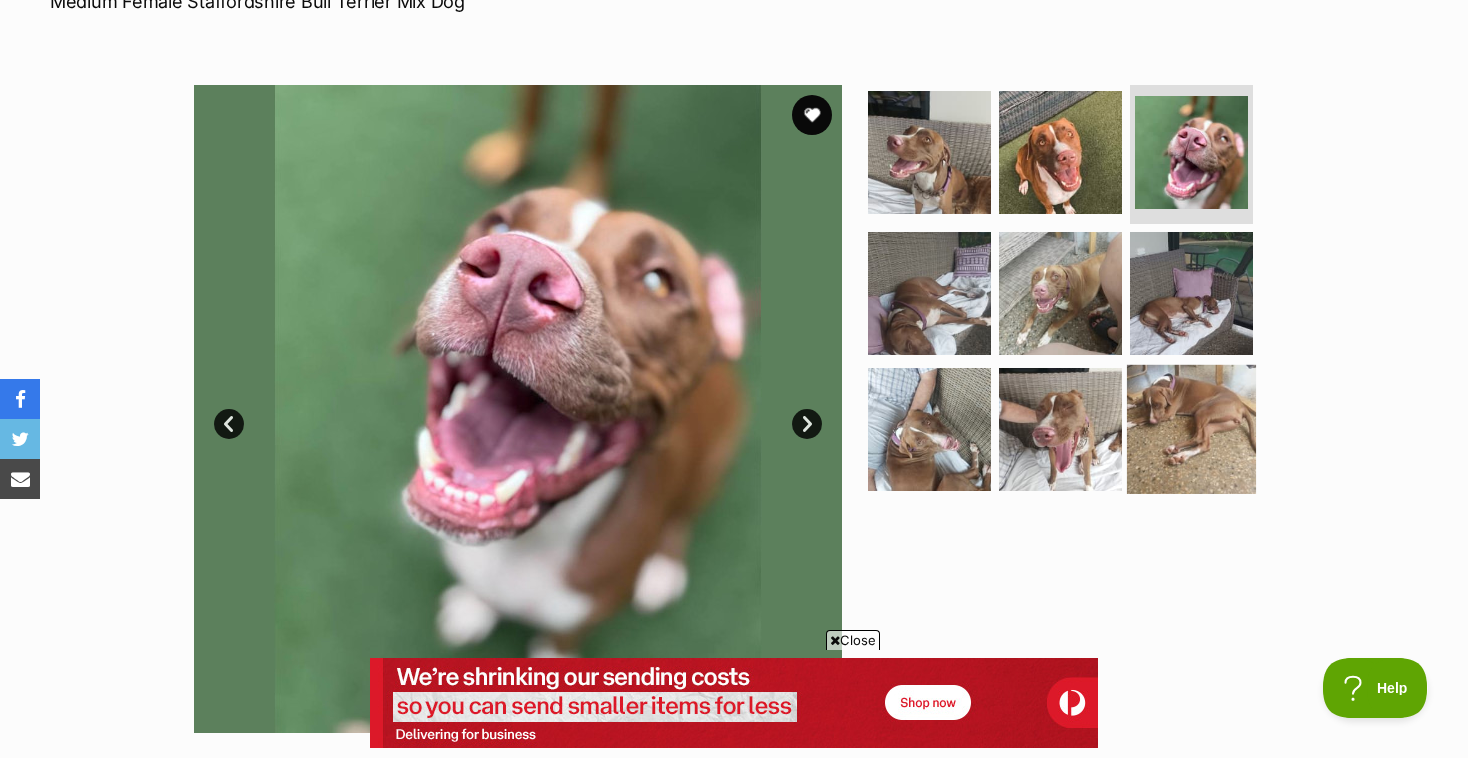 click at bounding box center (1191, 429) 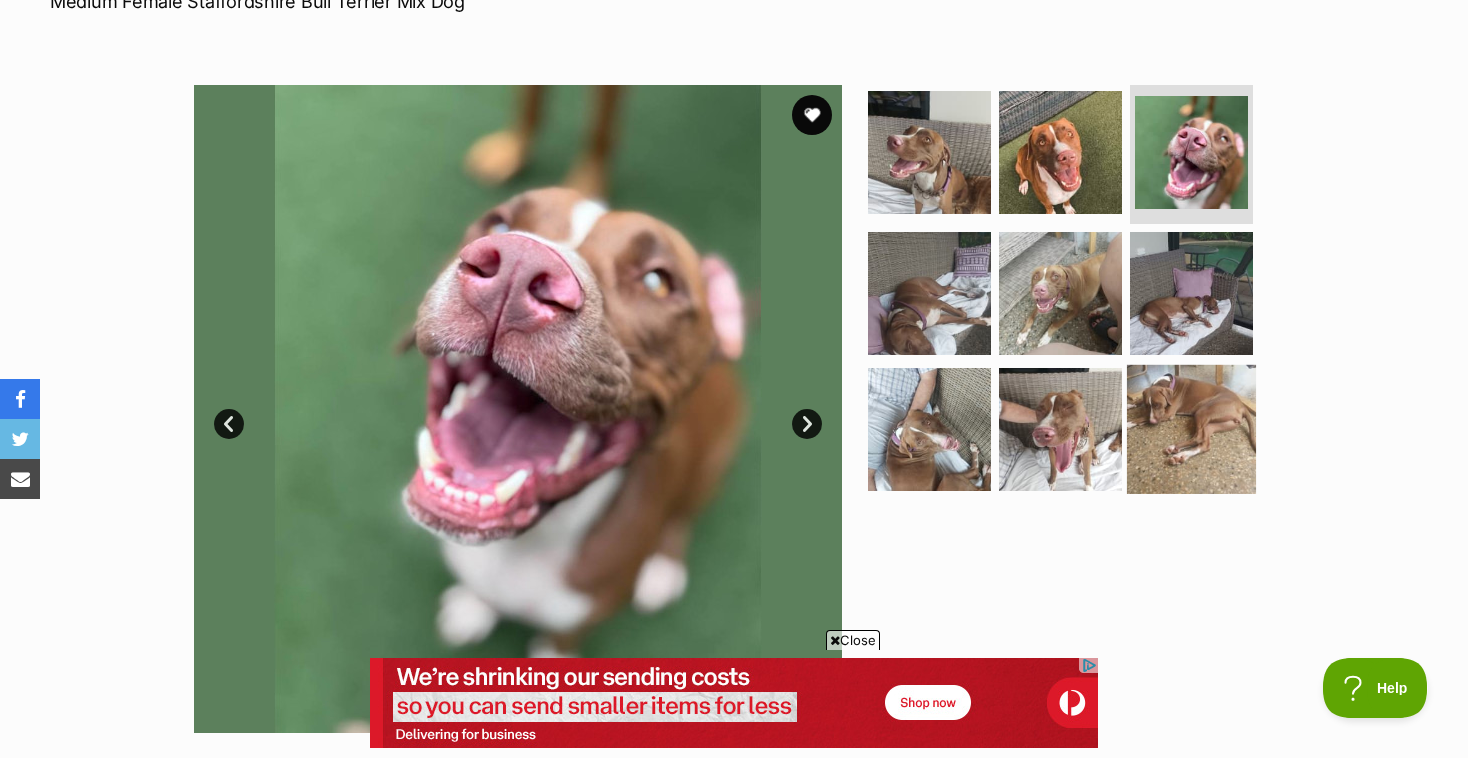 scroll, scrollTop: 0, scrollLeft: 0, axis: both 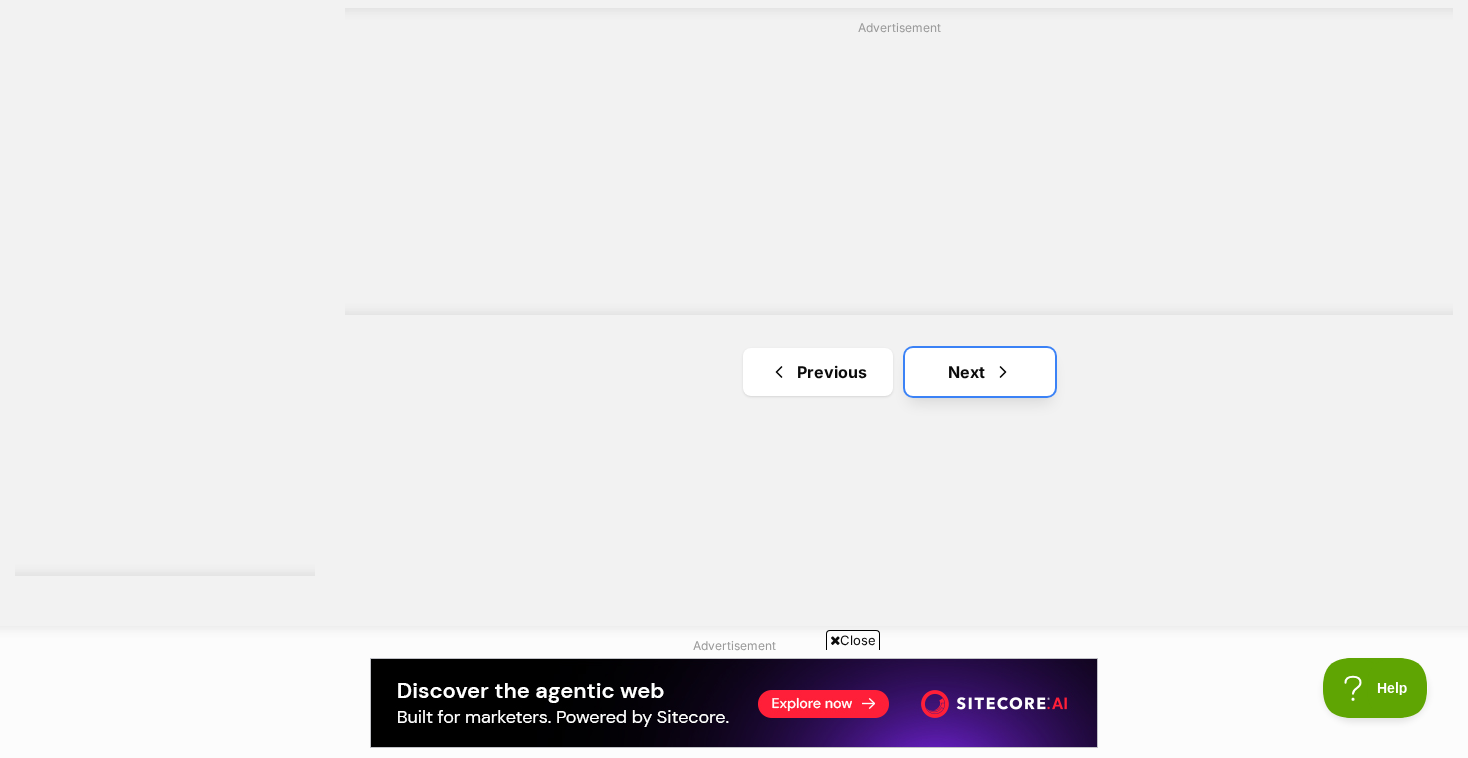 click at bounding box center [1003, 372] 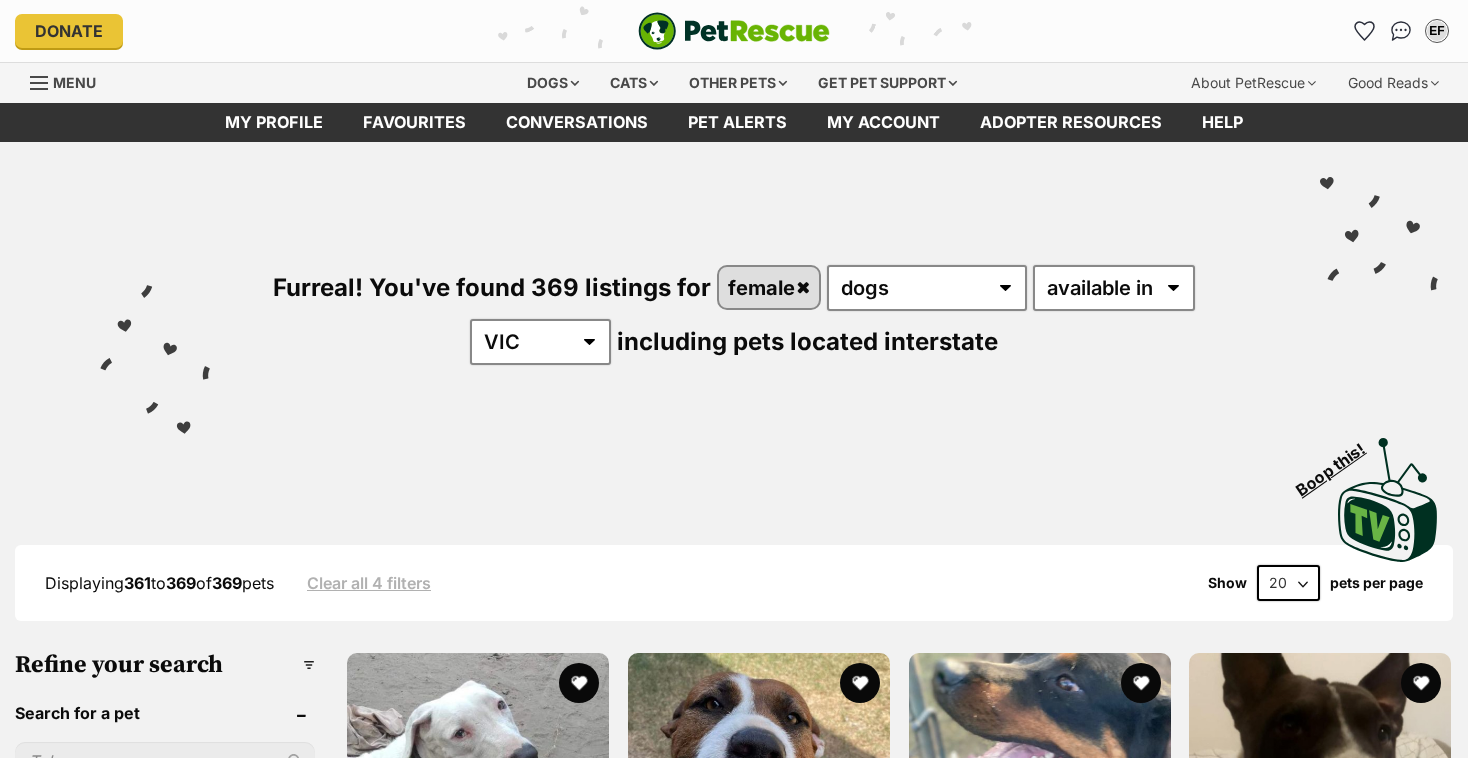 scroll, scrollTop: 0, scrollLeft: 0, axis: both 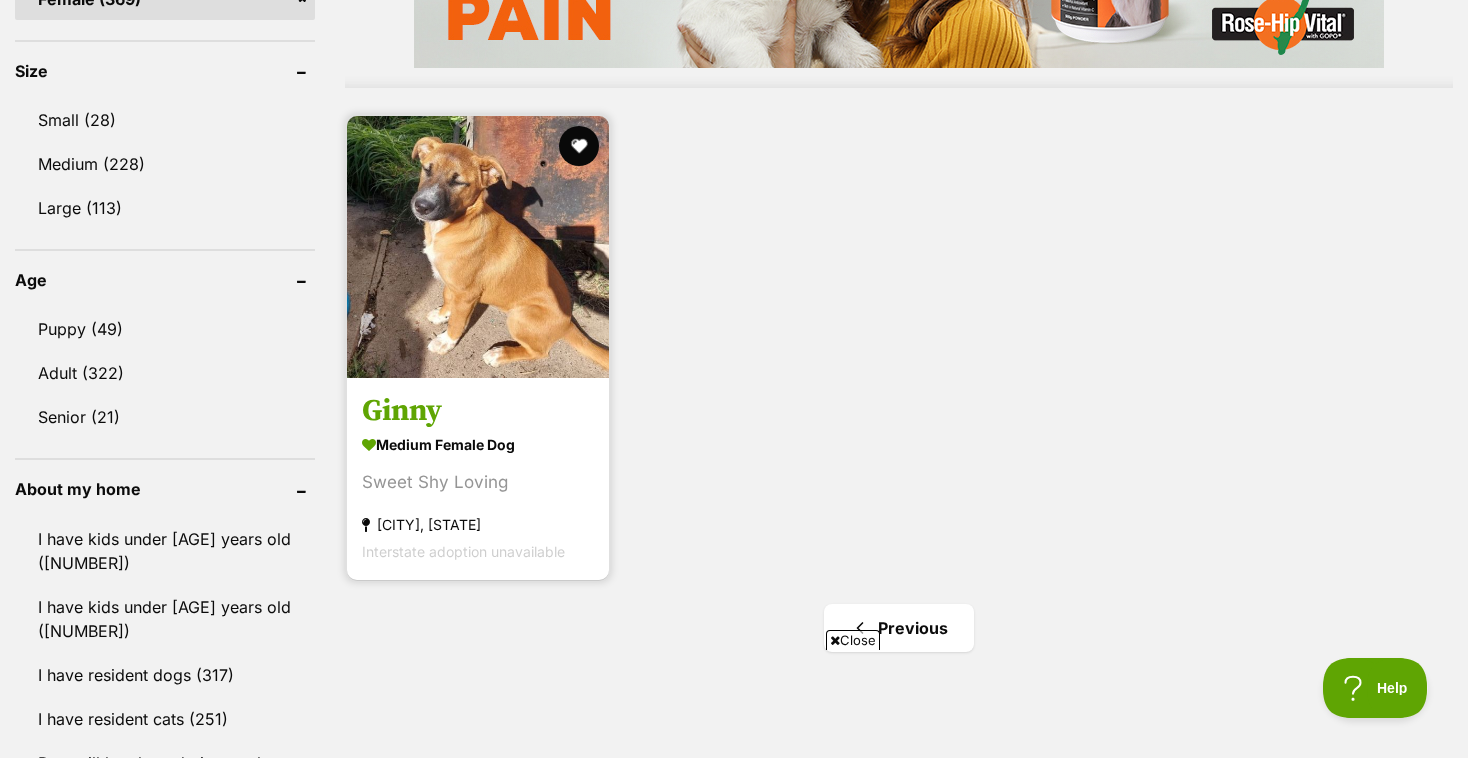 click at bounding box center [478, 247] 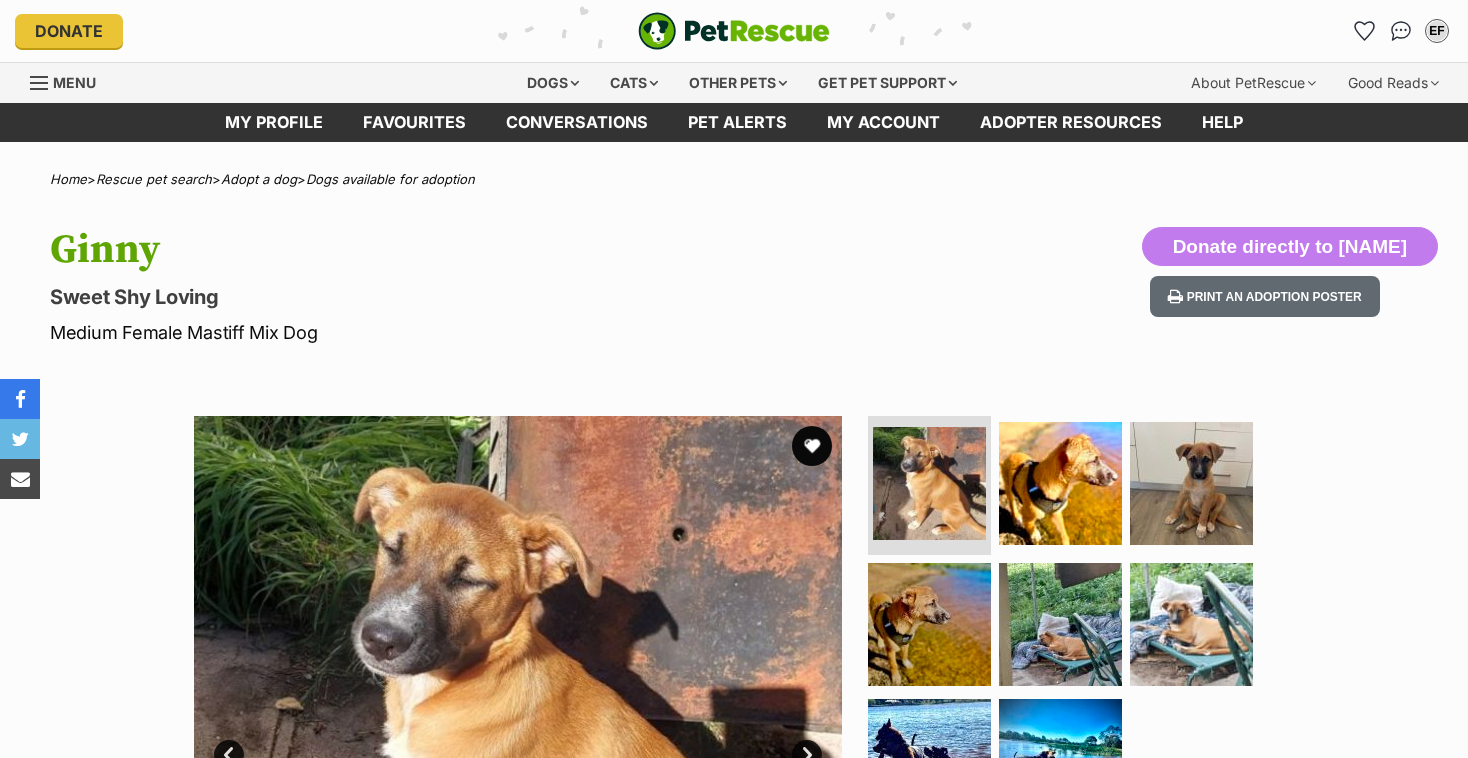 scroll, scrollTop: 0, scrollLeft: 0, axis: both 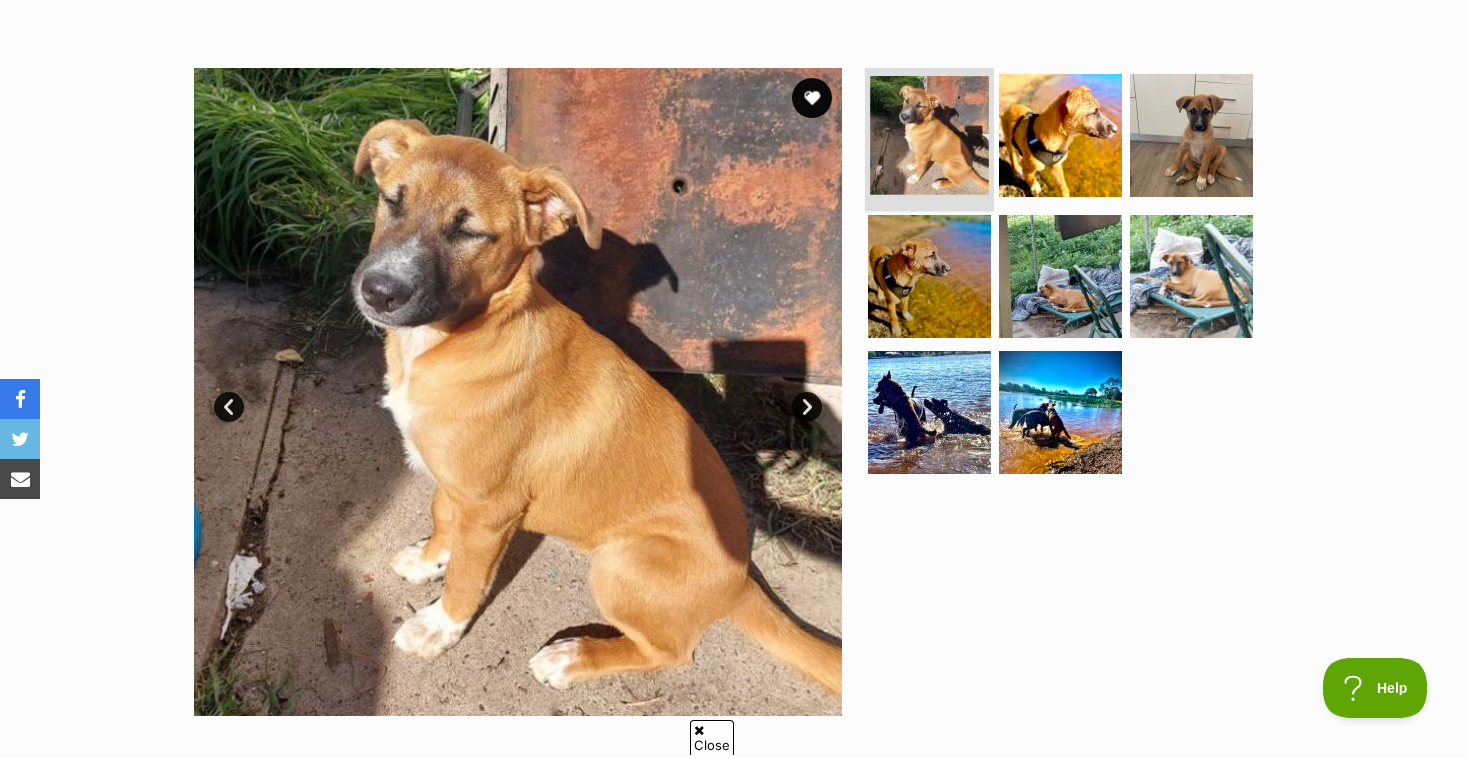 click at bounding box center [929, 135] 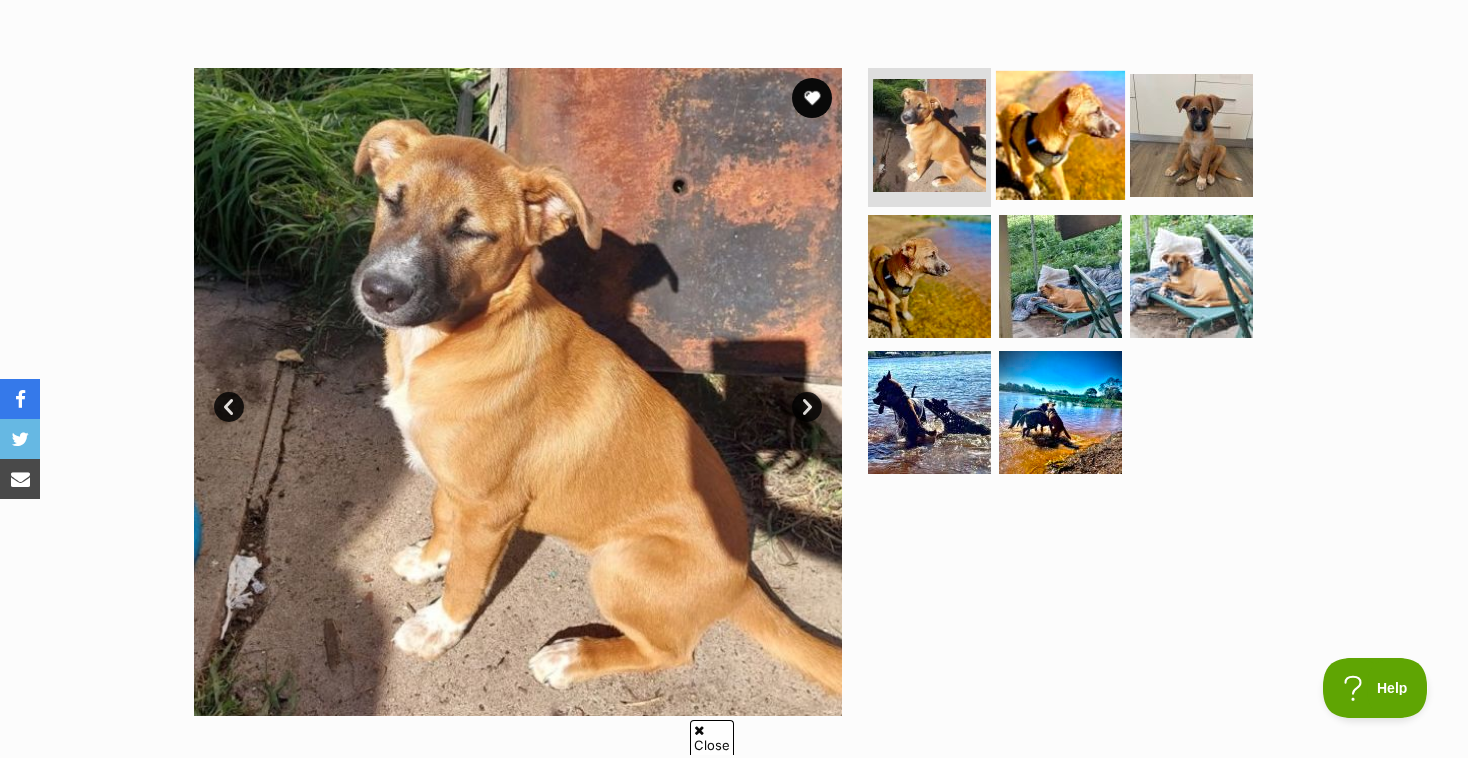 click at bounding box center (1060, 134) 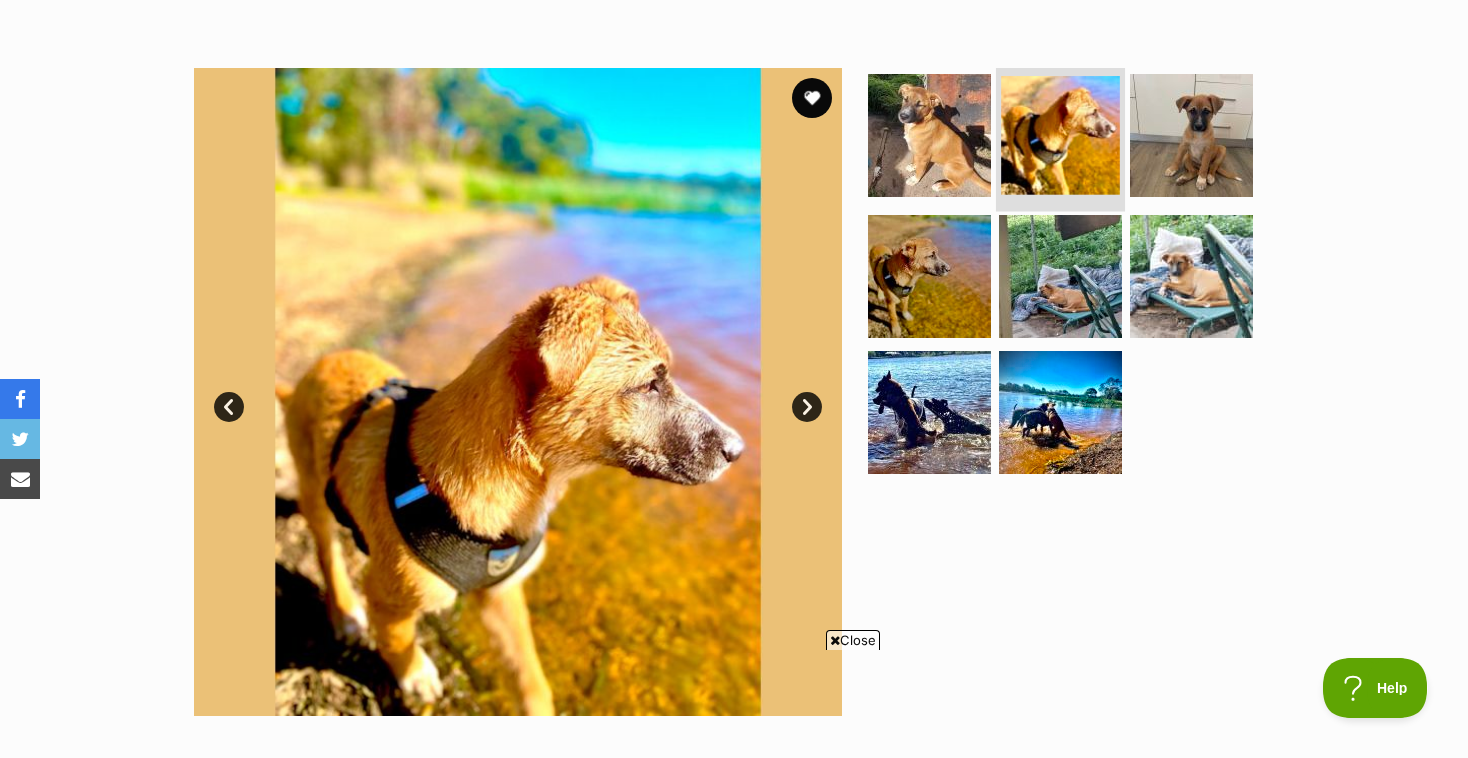 scroll, scrollTop: 0, scrollLeft: 0, axis: both 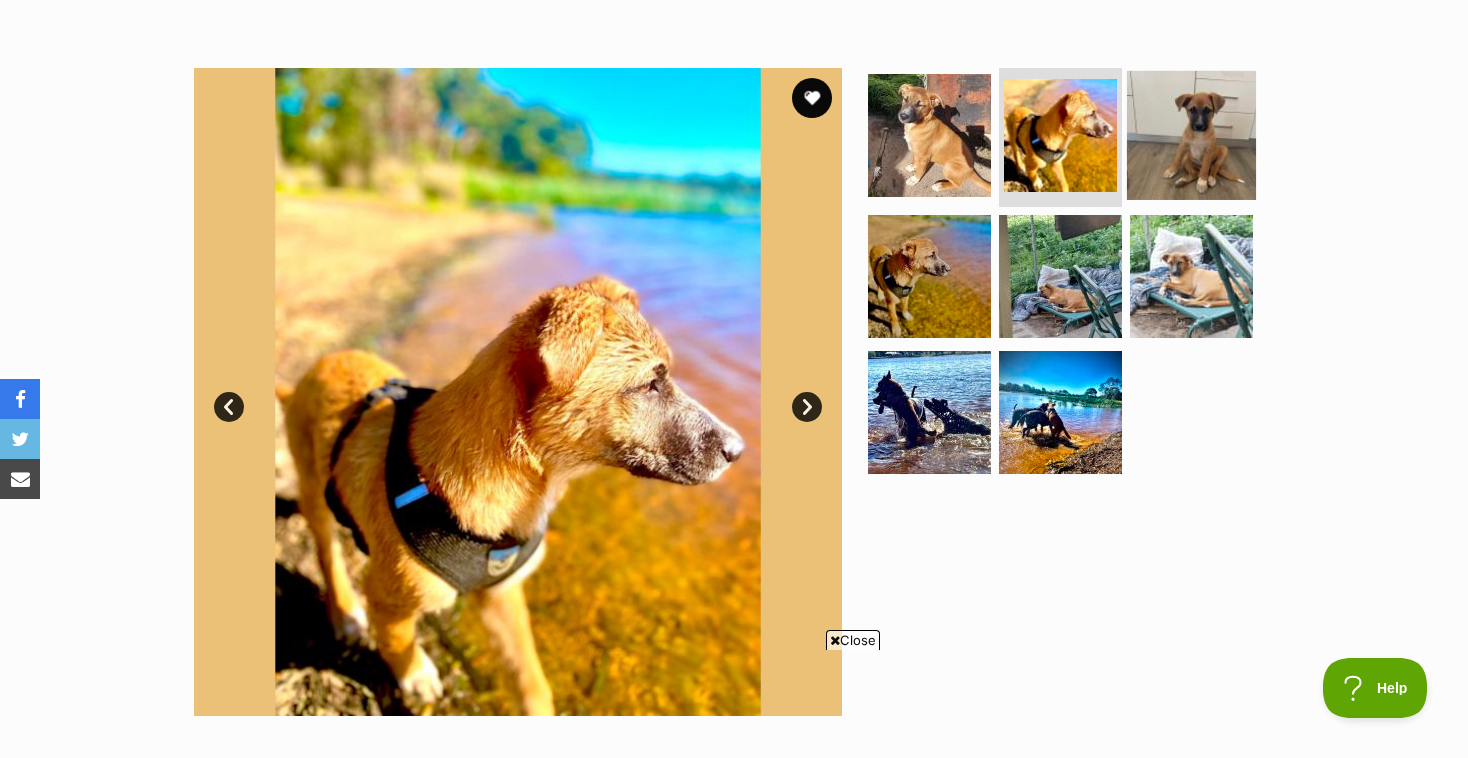 click at bounding box center [1191, 134] 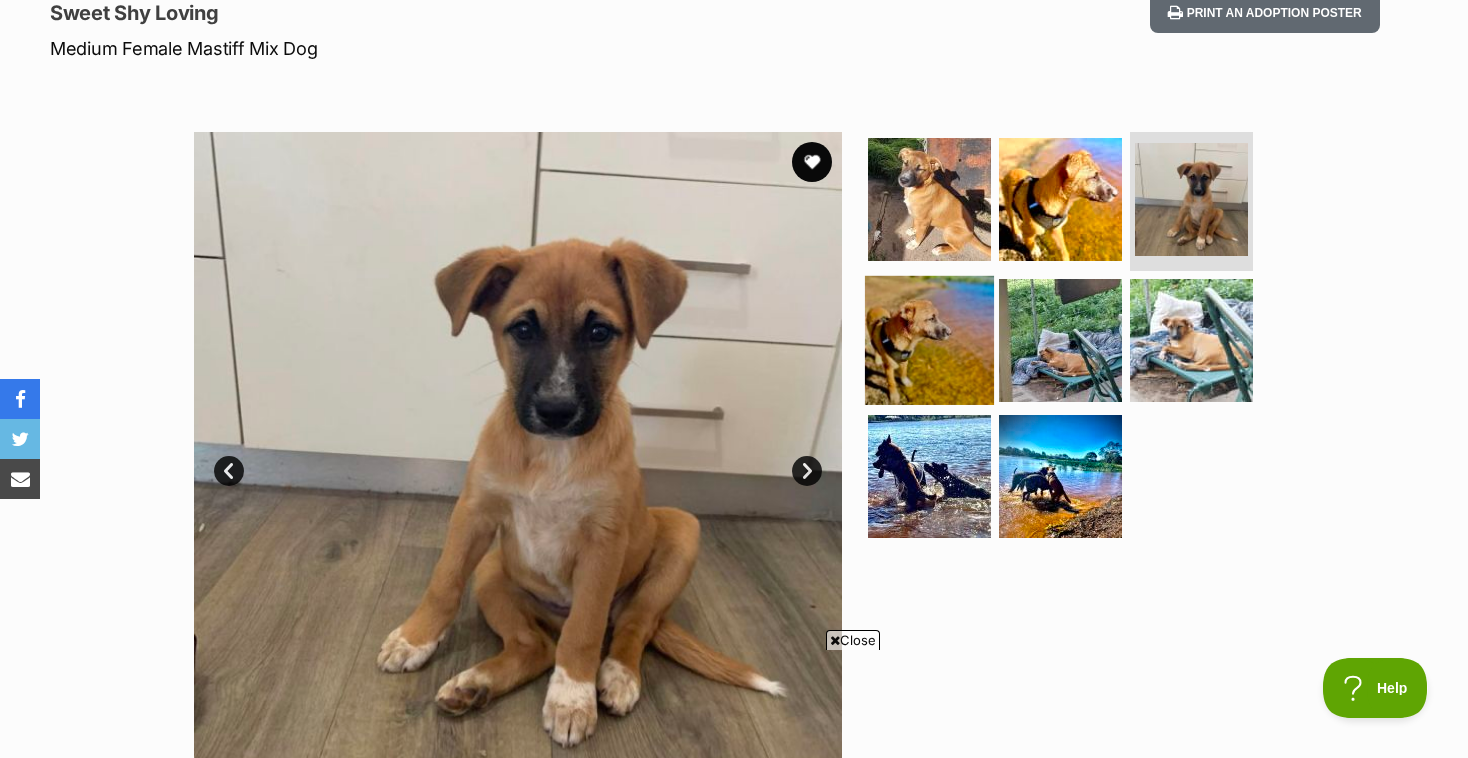 scroll, scrollTop: 286, scrollLeft: 0, axis: vertical 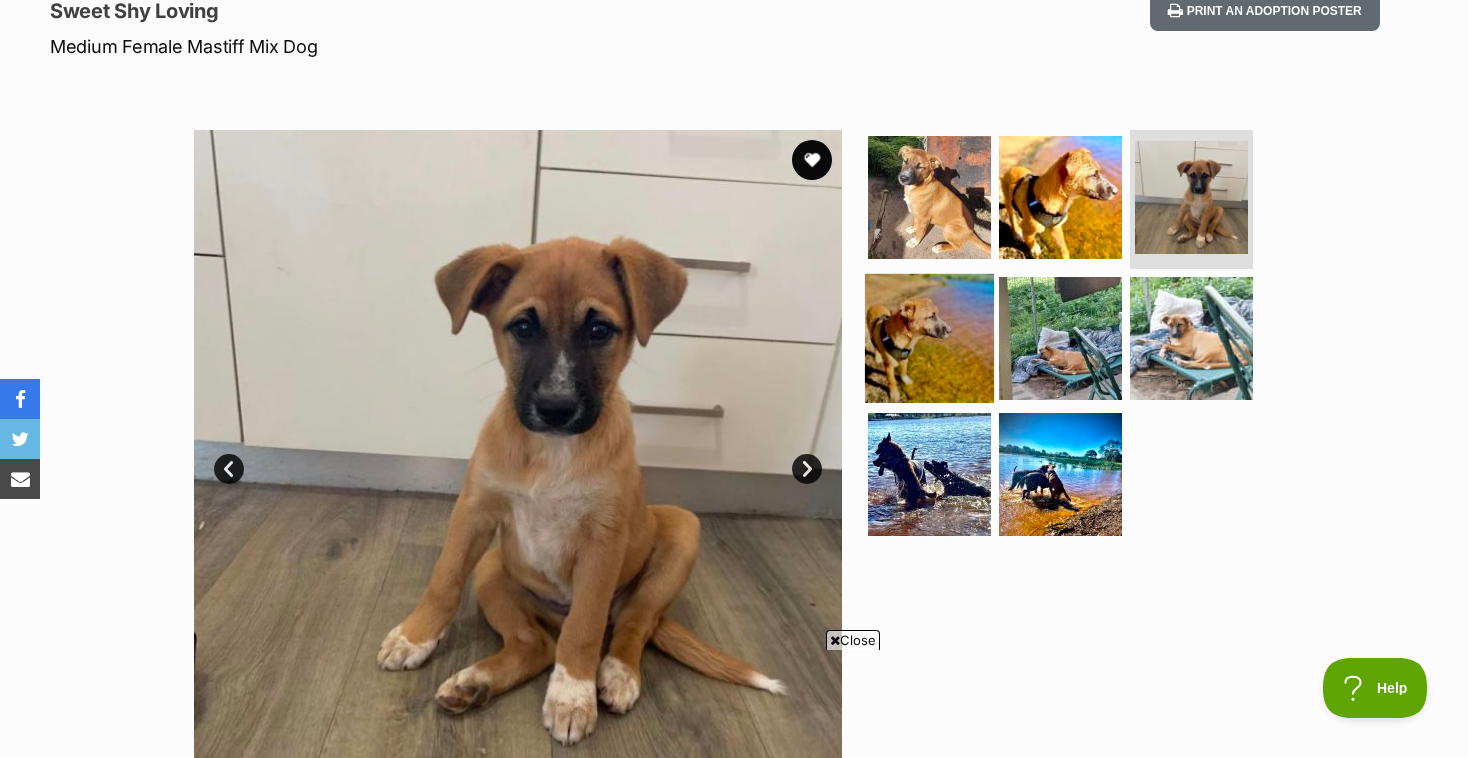 click at bounding box center (929, 338) 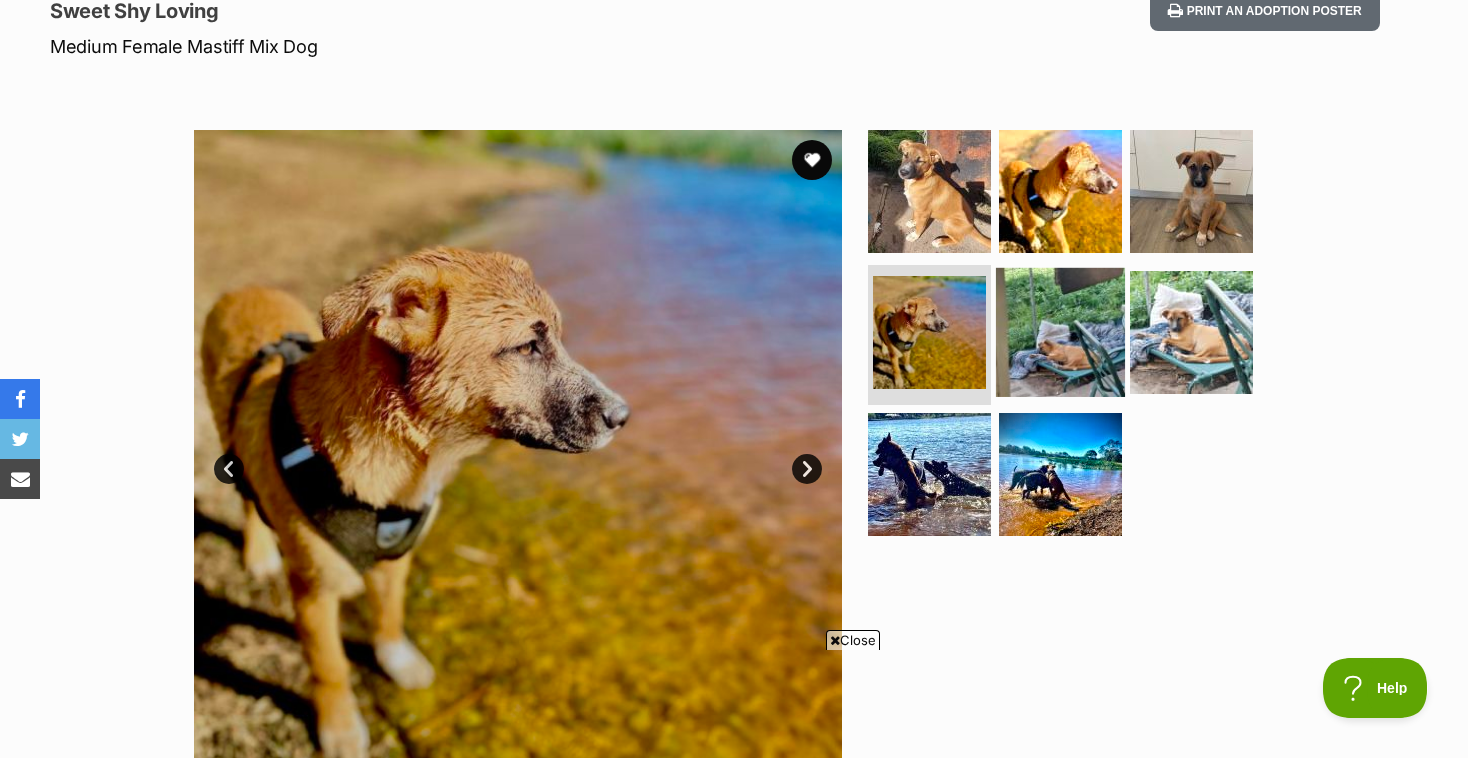 click at bounding box center (1060, 332) 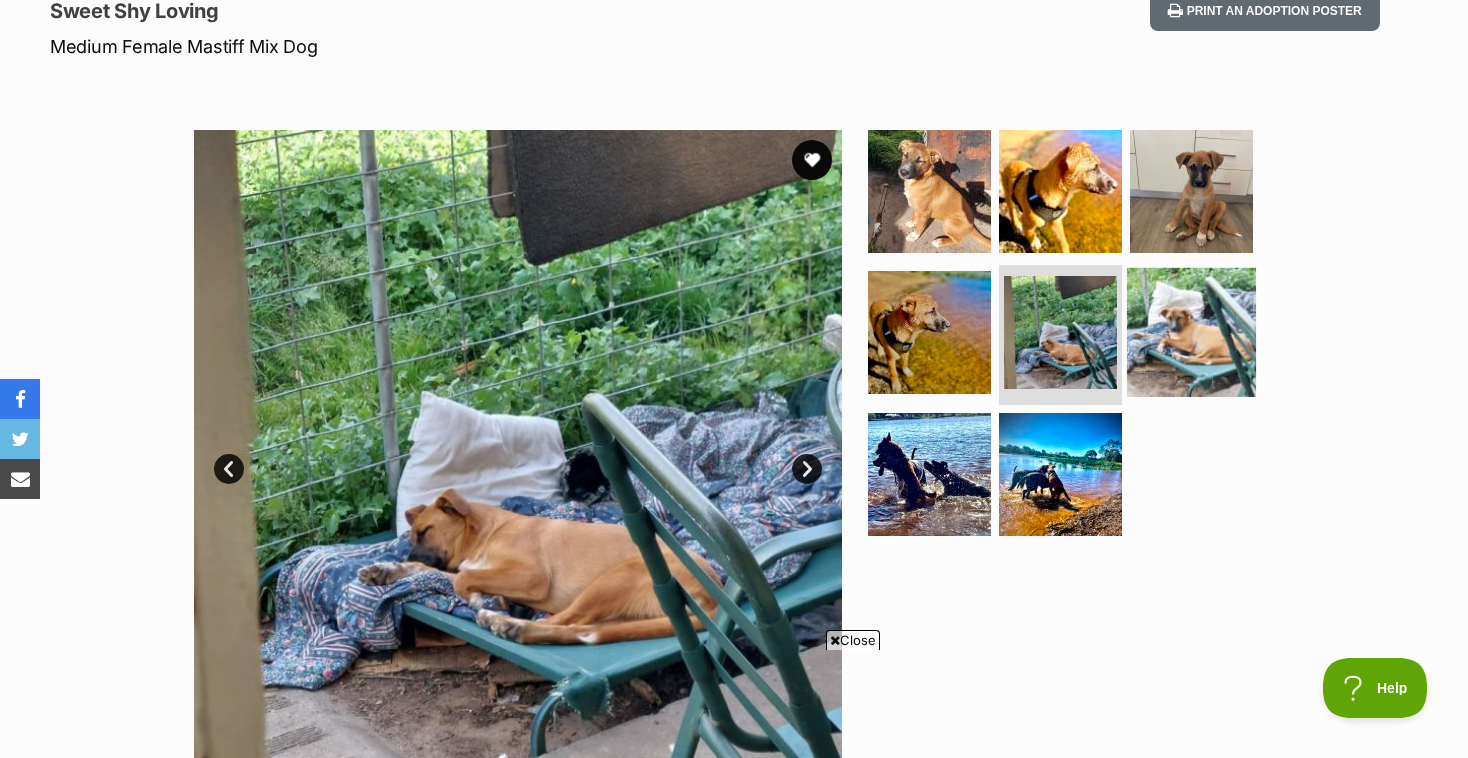 click at bounding box center (1191, 332) 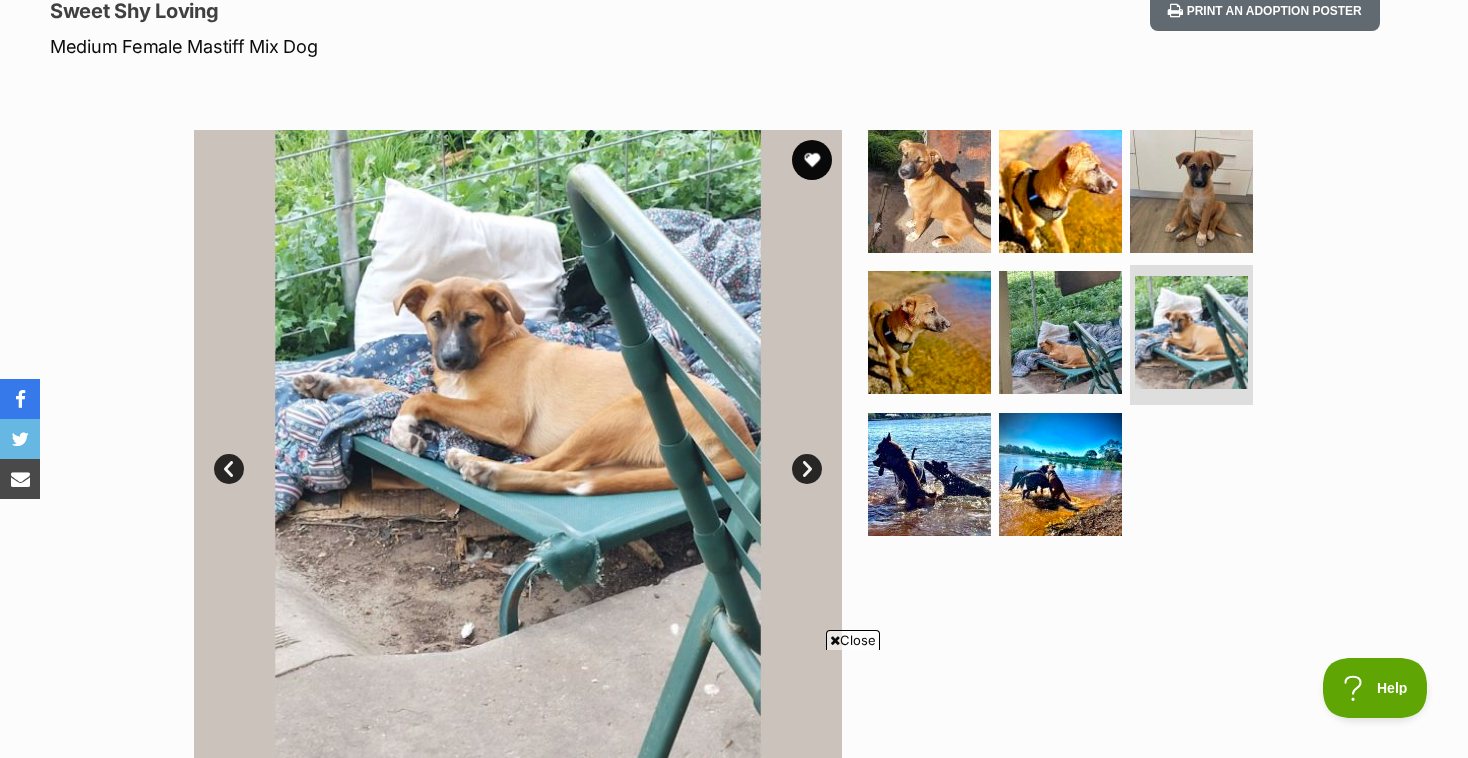 scroll, scrollTop: 367, scrollLeft: 0, axis: vertical 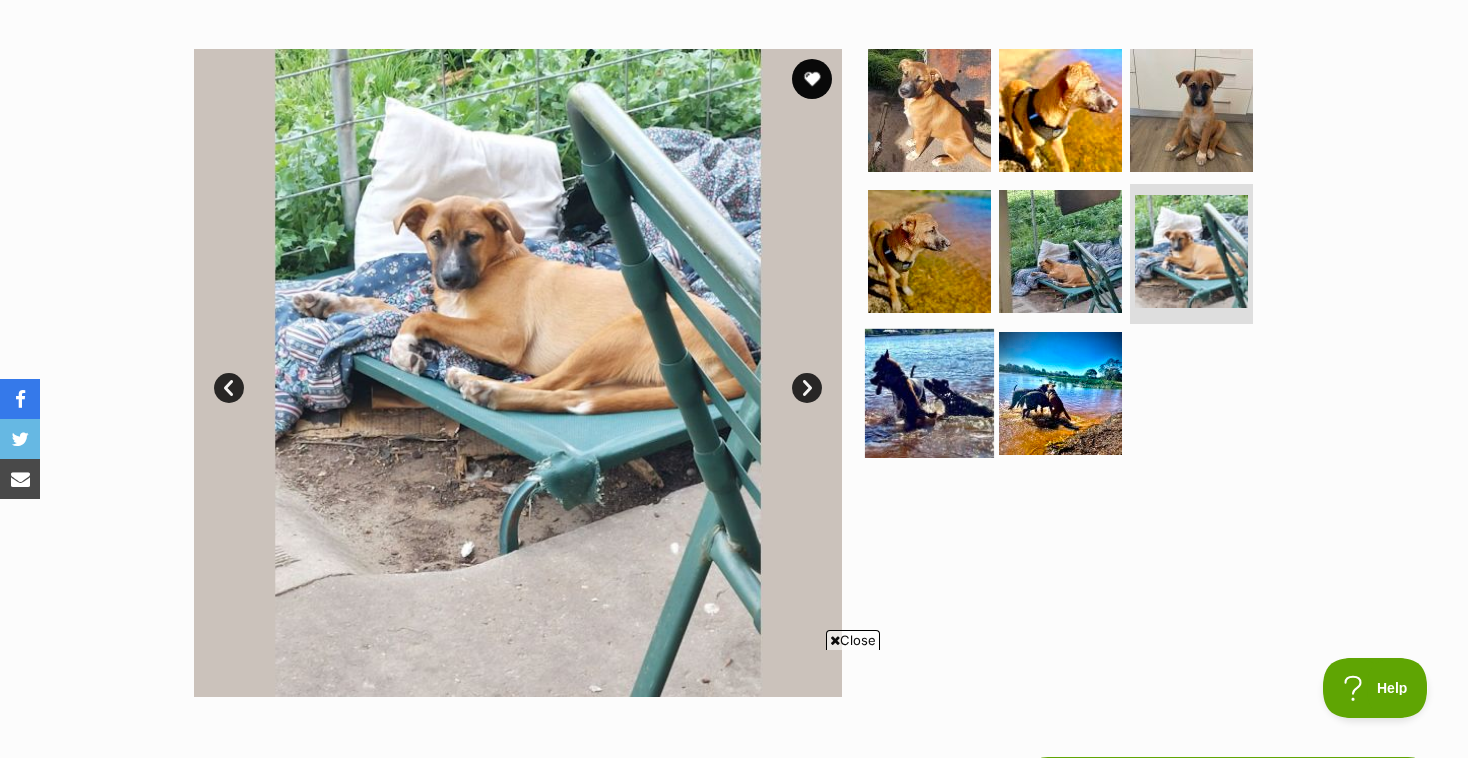 click at bounding box center [929, 393] 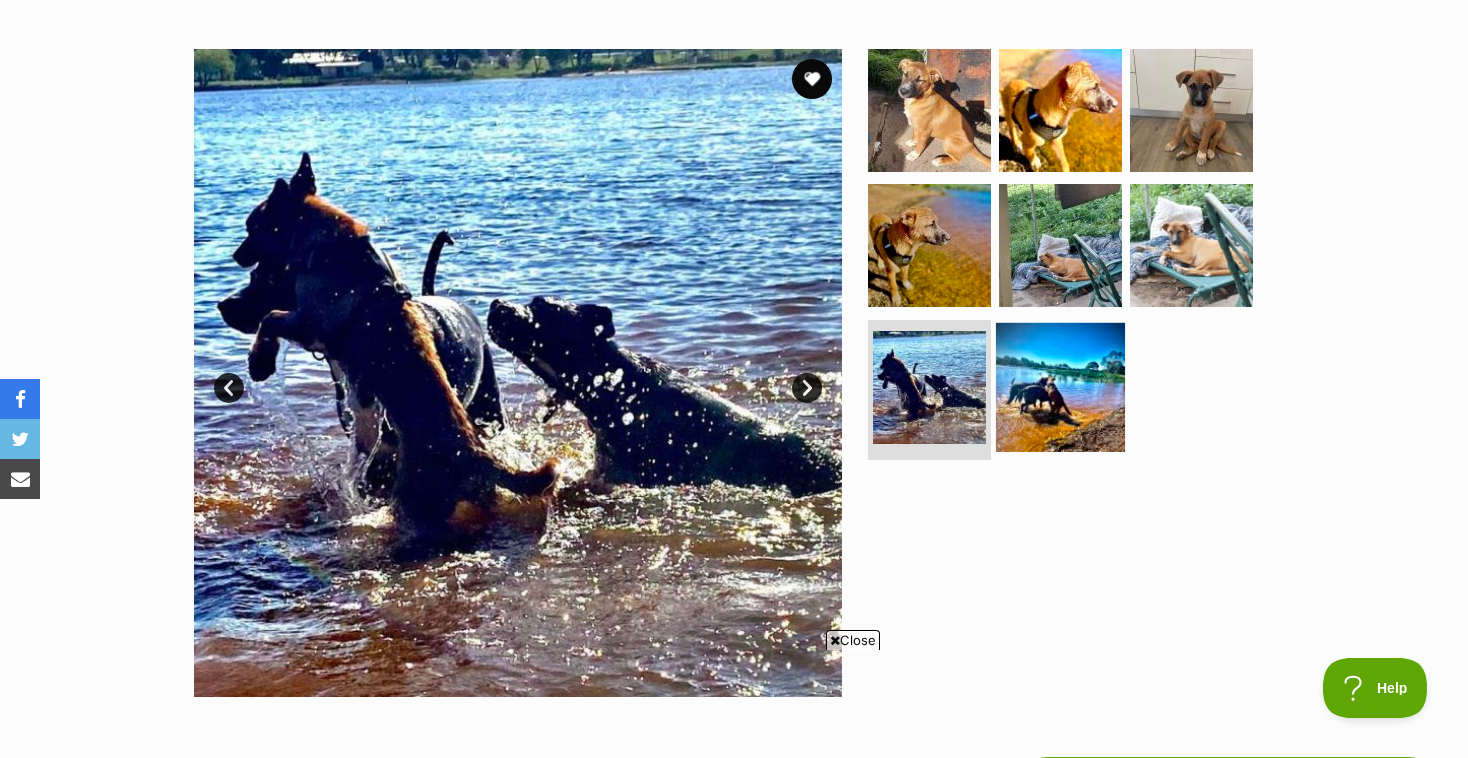 click at bounding box center (1060, 387) 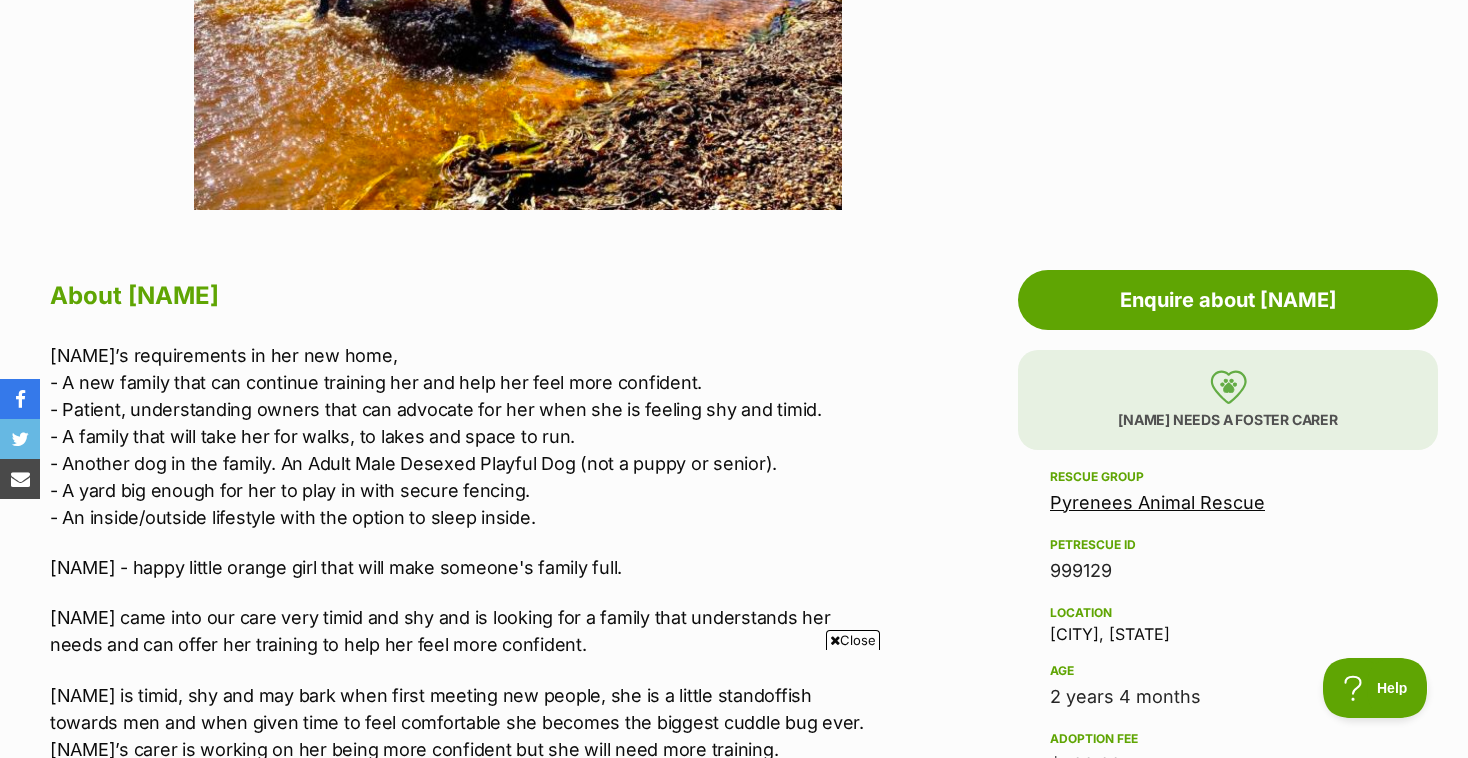 scroll, scrollTop: 888, scrollLeft: 0, axis: vertical 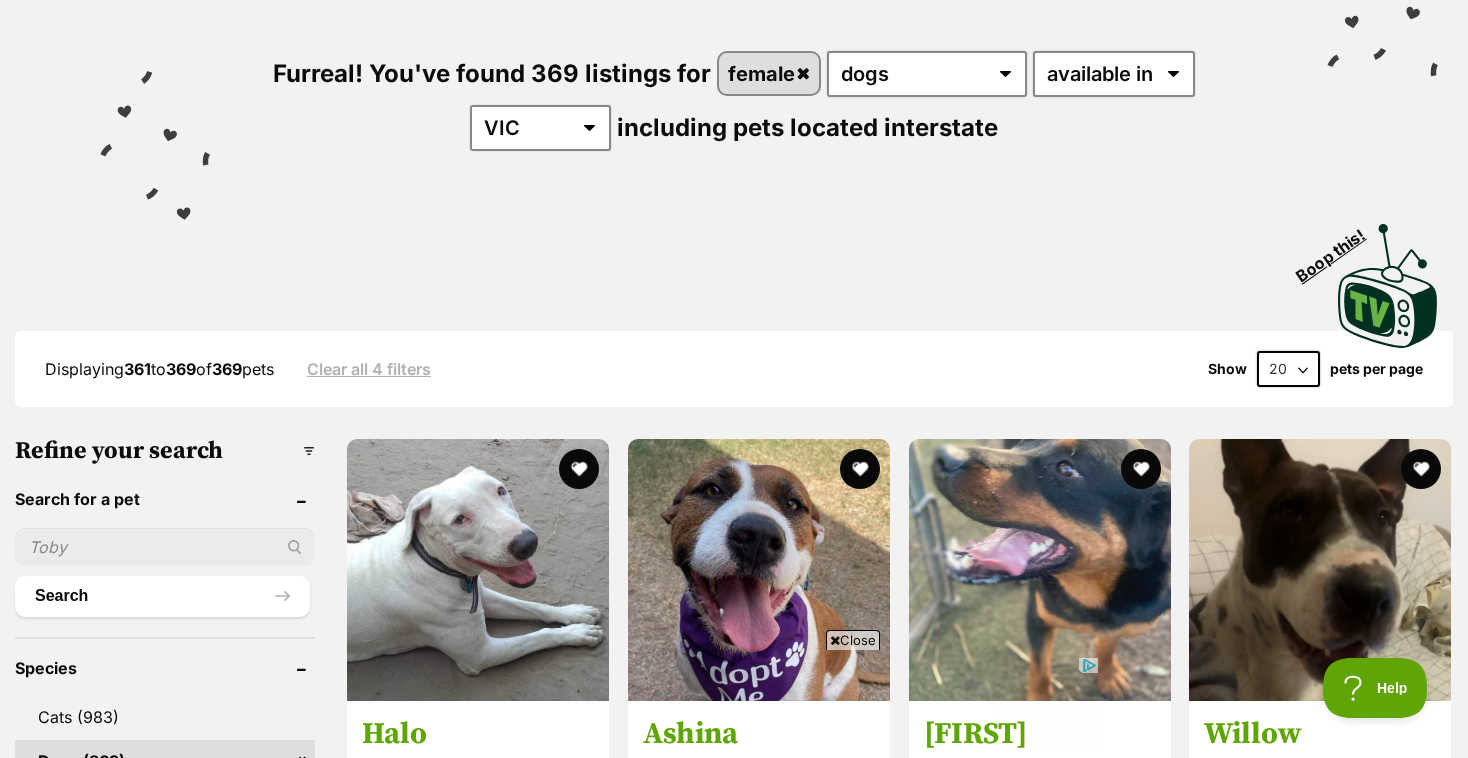 click on "Clear all 4 filters" at bounding box center [369, 369] 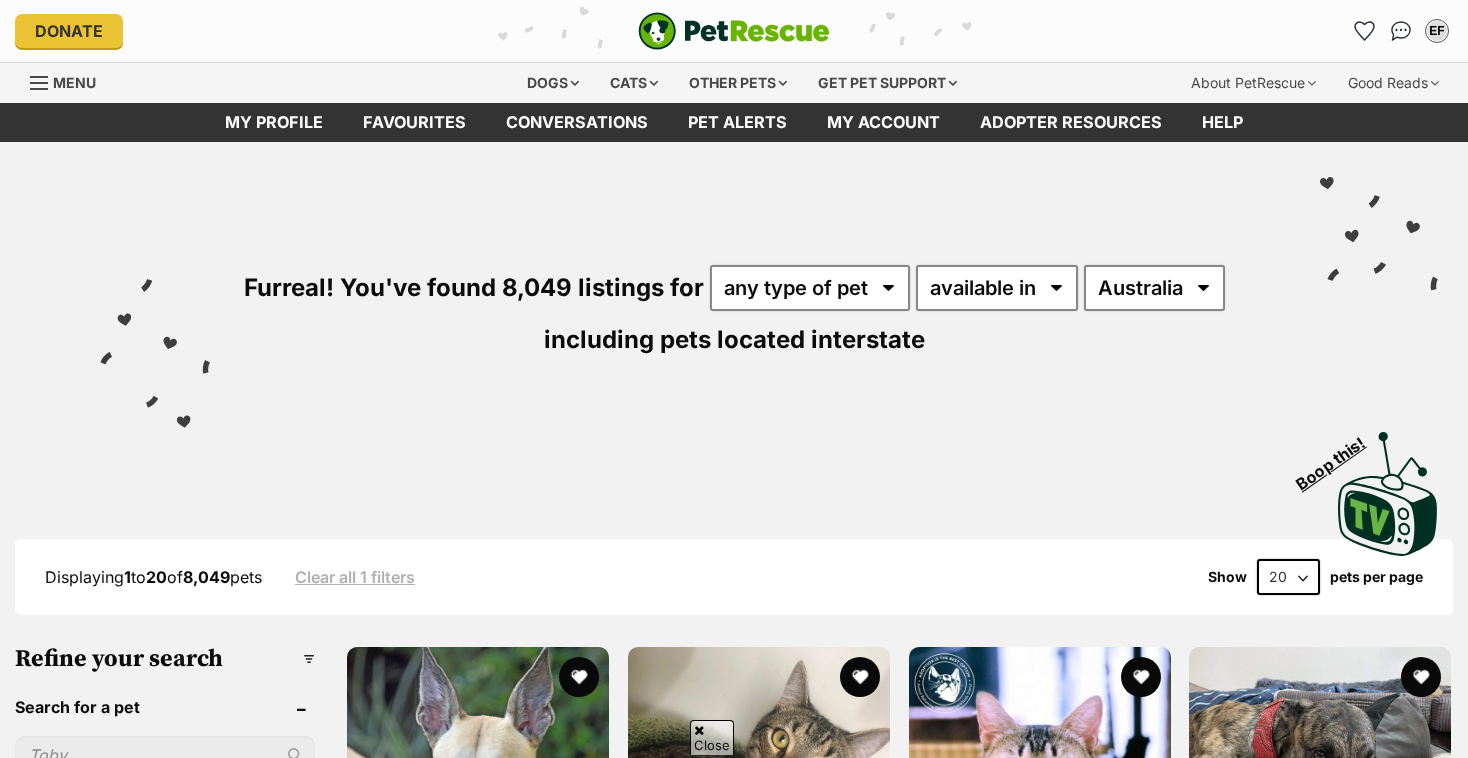 scroll, scrollTop: 245, scrollLeft: 0, axis: vertical 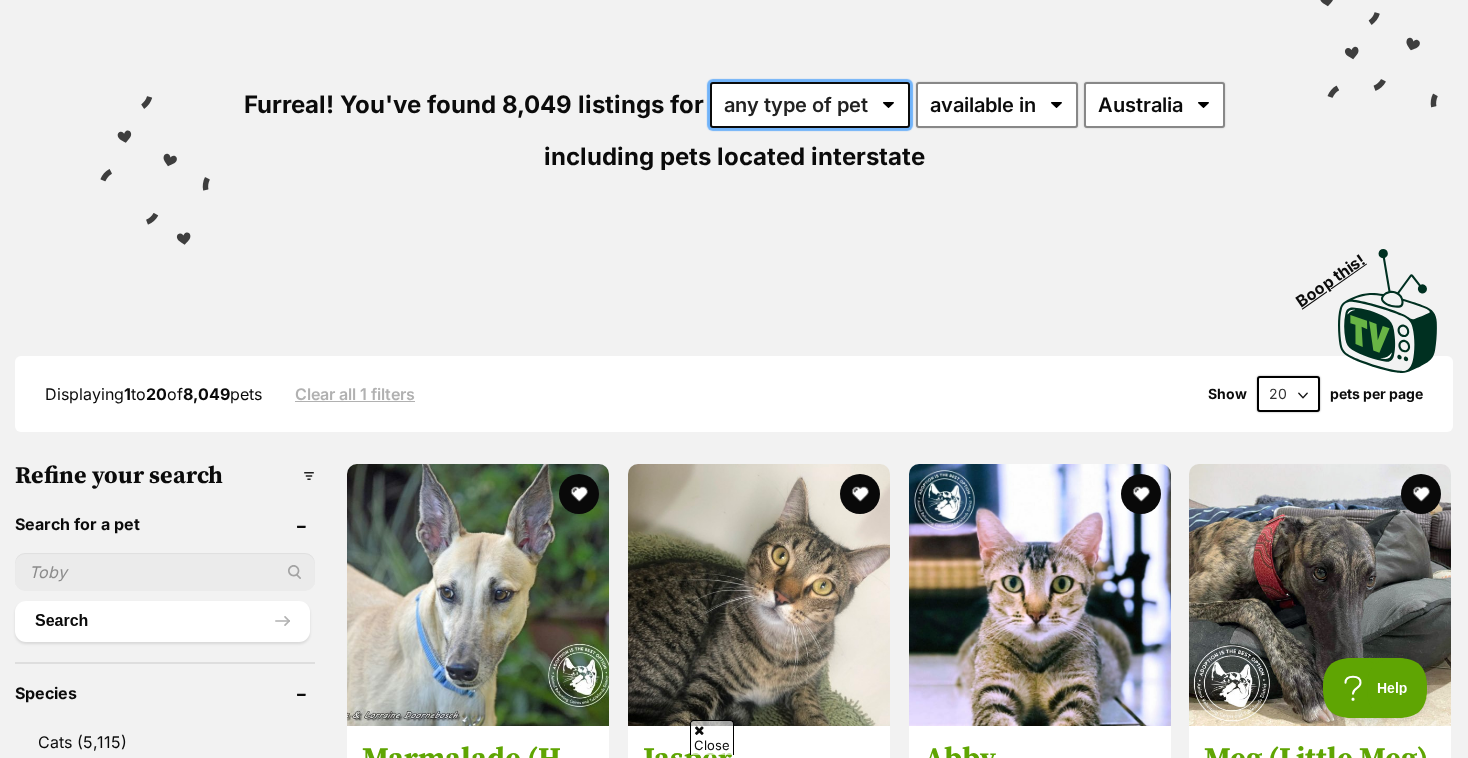 click on "any type of pet
cats
dogs
other pets" at bounding box center [810, 105] 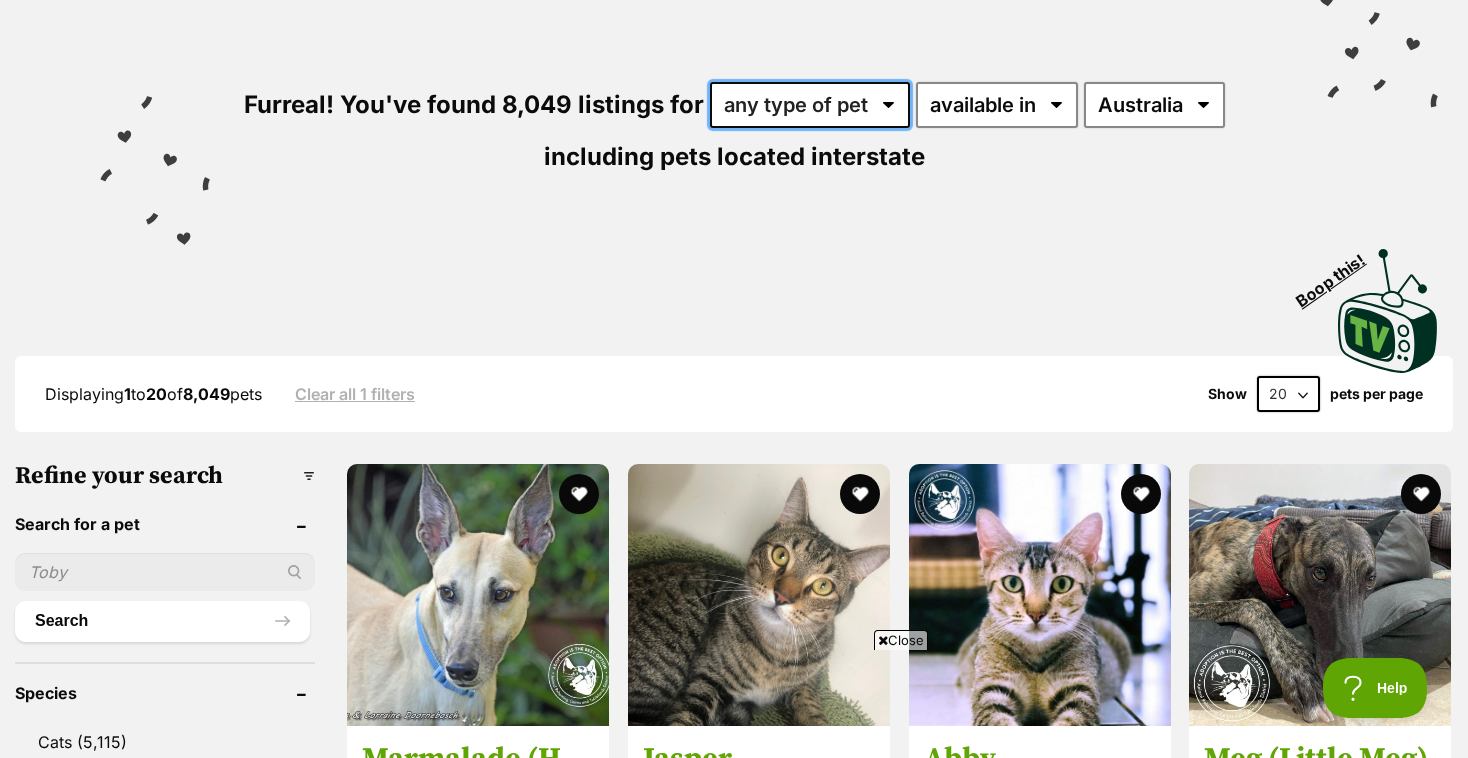 scroll, scrollTop: 0, scrollLeft: 0, axis: both 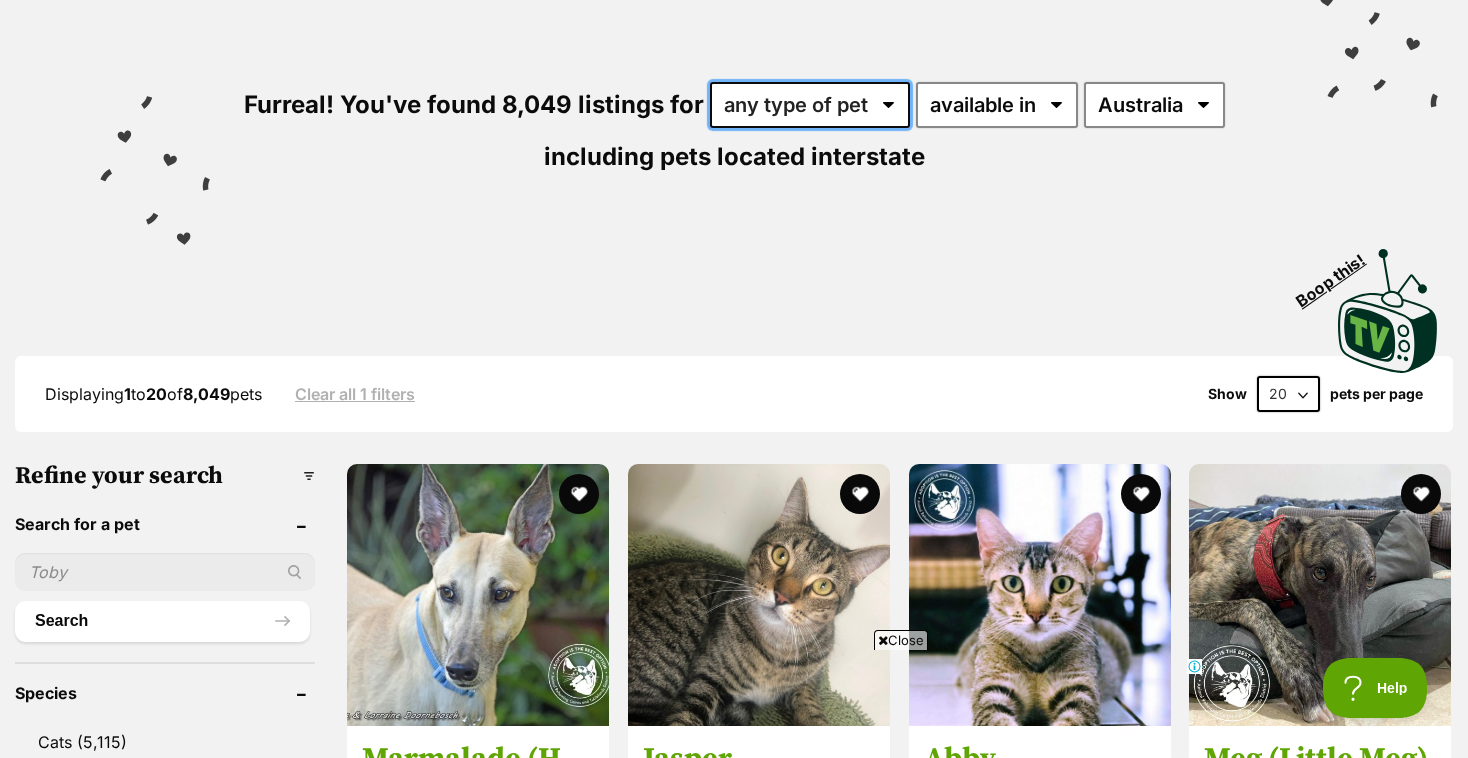 select on "Dogs" 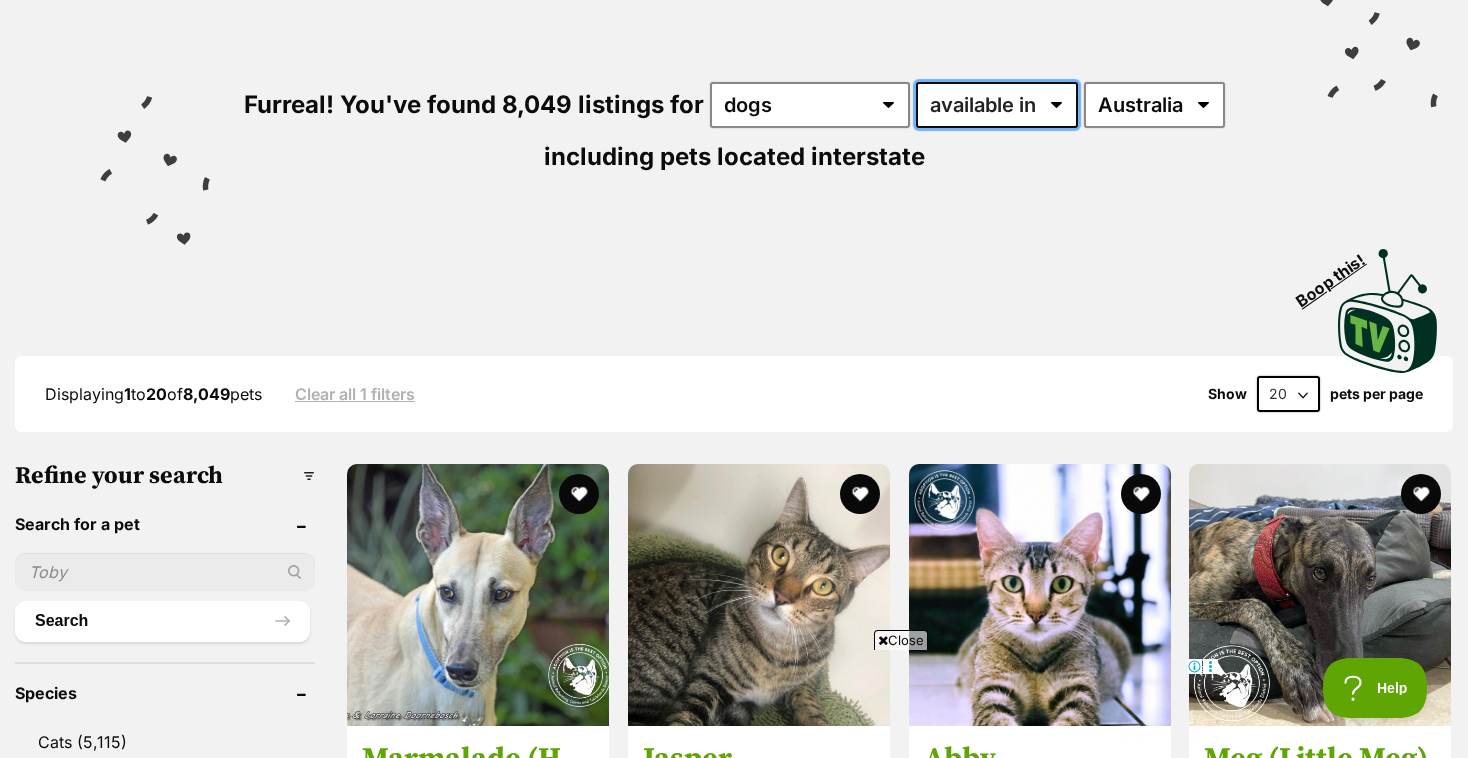 click on "available in
located in" at bounding box center [997, 105] 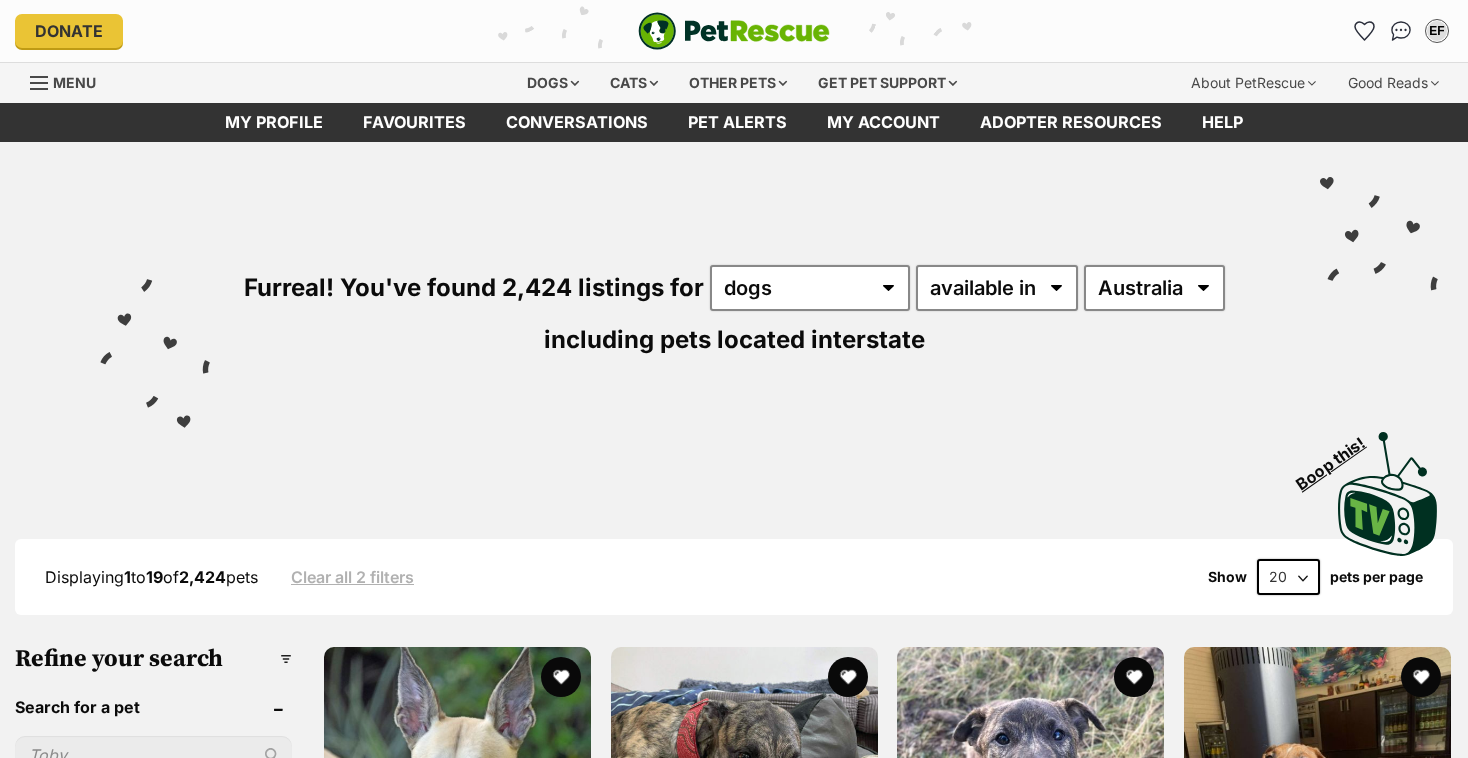 scroll, scrollTop: 0, scrollLeft: 0, axis: both 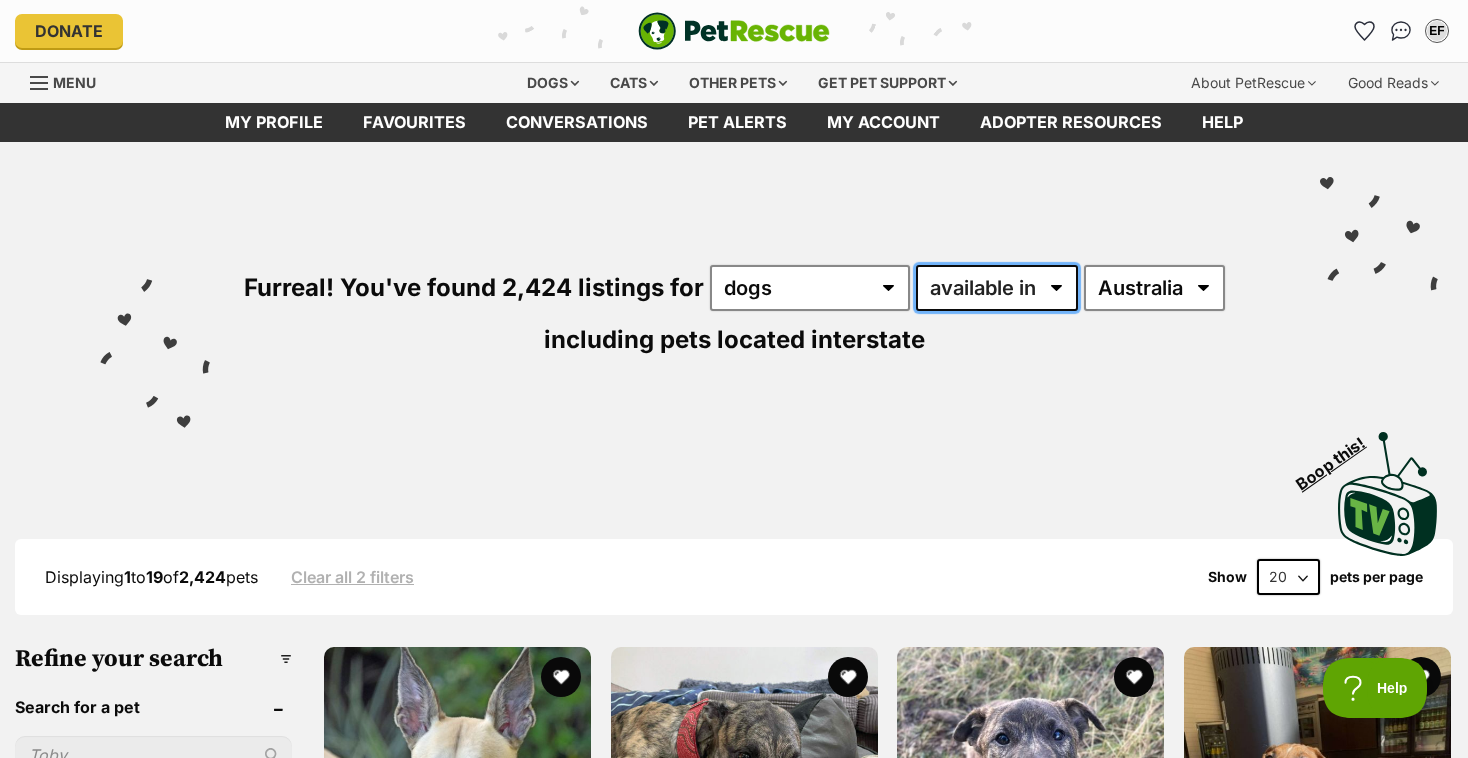 click on "available in
located in" at bounding box center [997, 288] 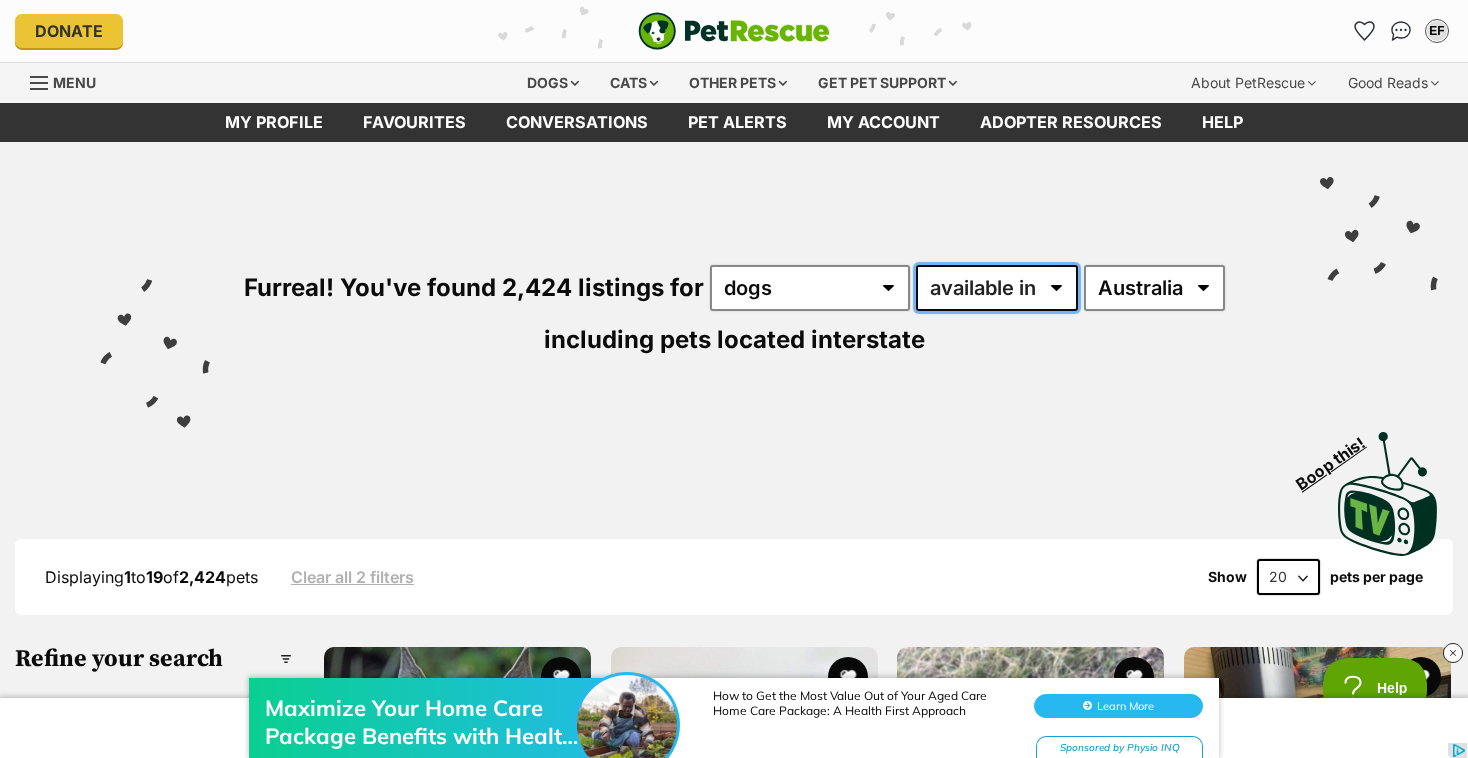 scroll, scrollTop: 0, scrollLeft: 0, axis: both 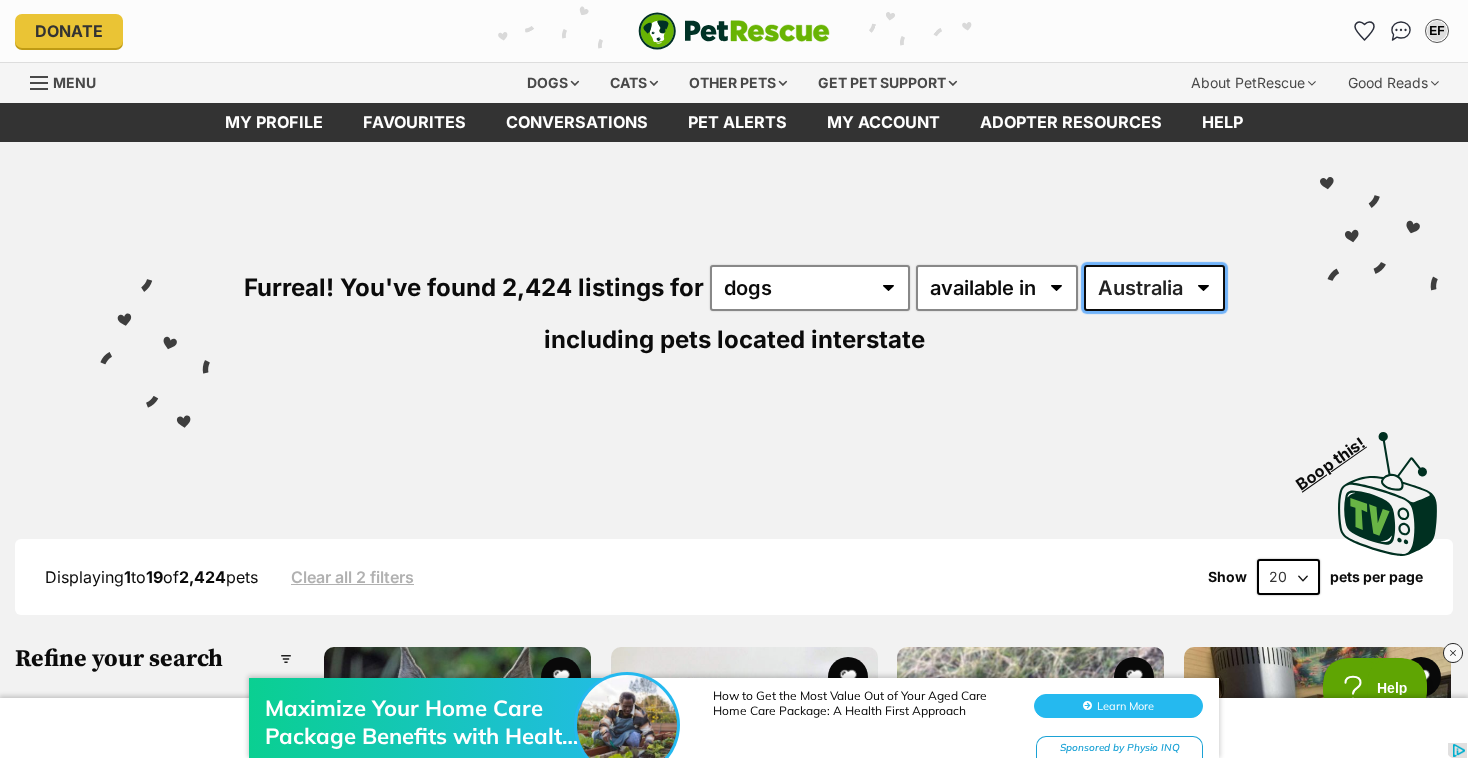 click on "Australia
ACT
NSW
NT
QLD
SA
TAS
VIC
WA" at bounding box center (1154, 288) 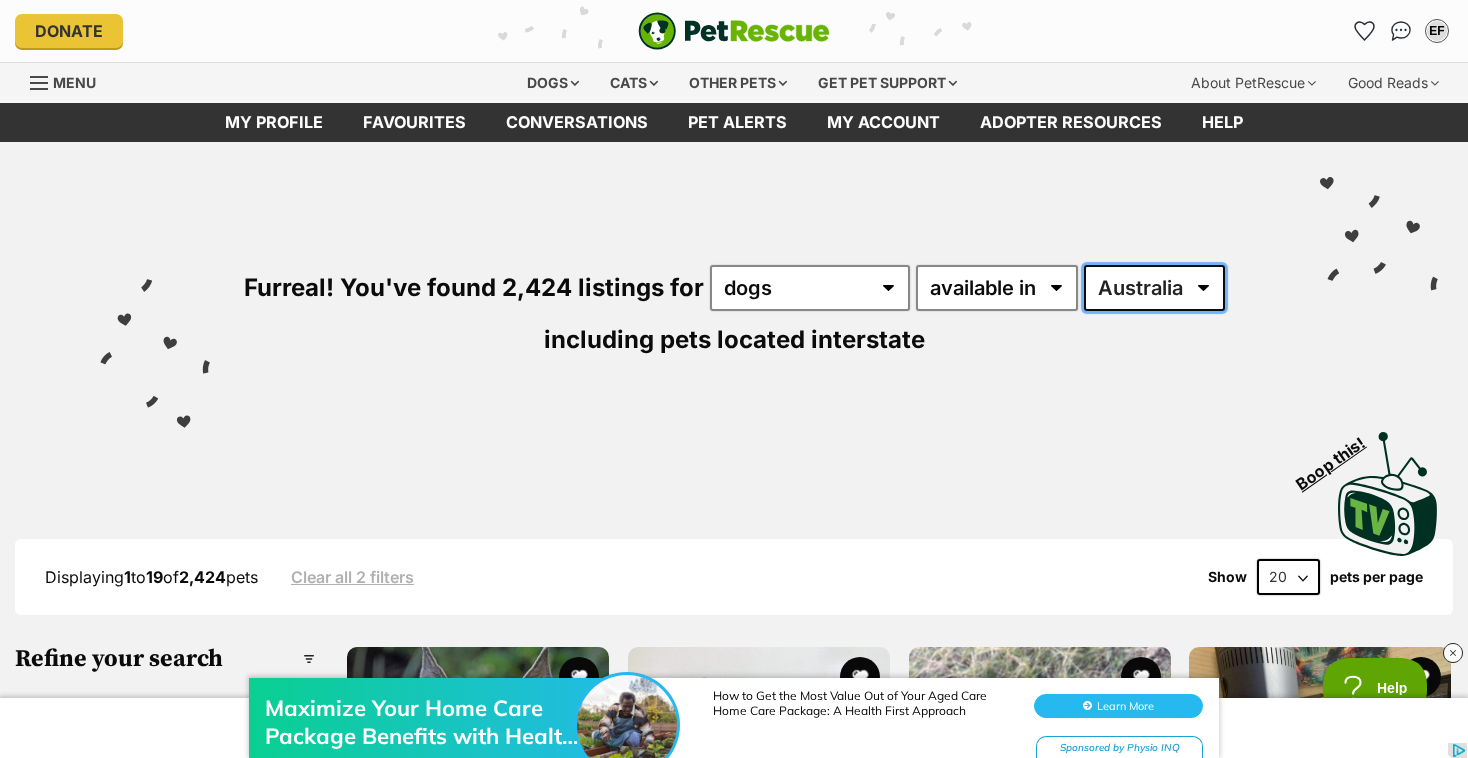 select on "VIC" 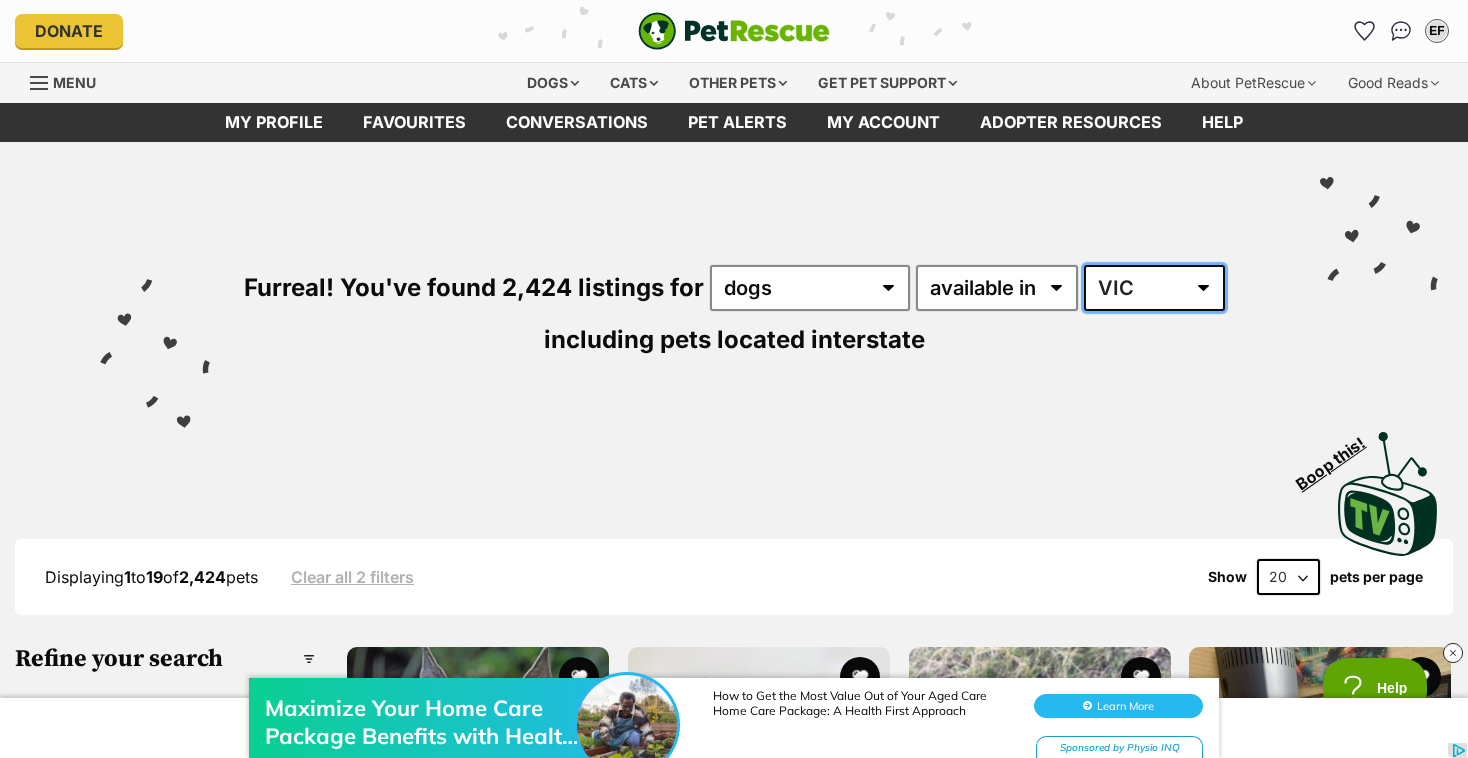 scroll, scrollTop: 9, scrollLeft: 0, axis: vertical 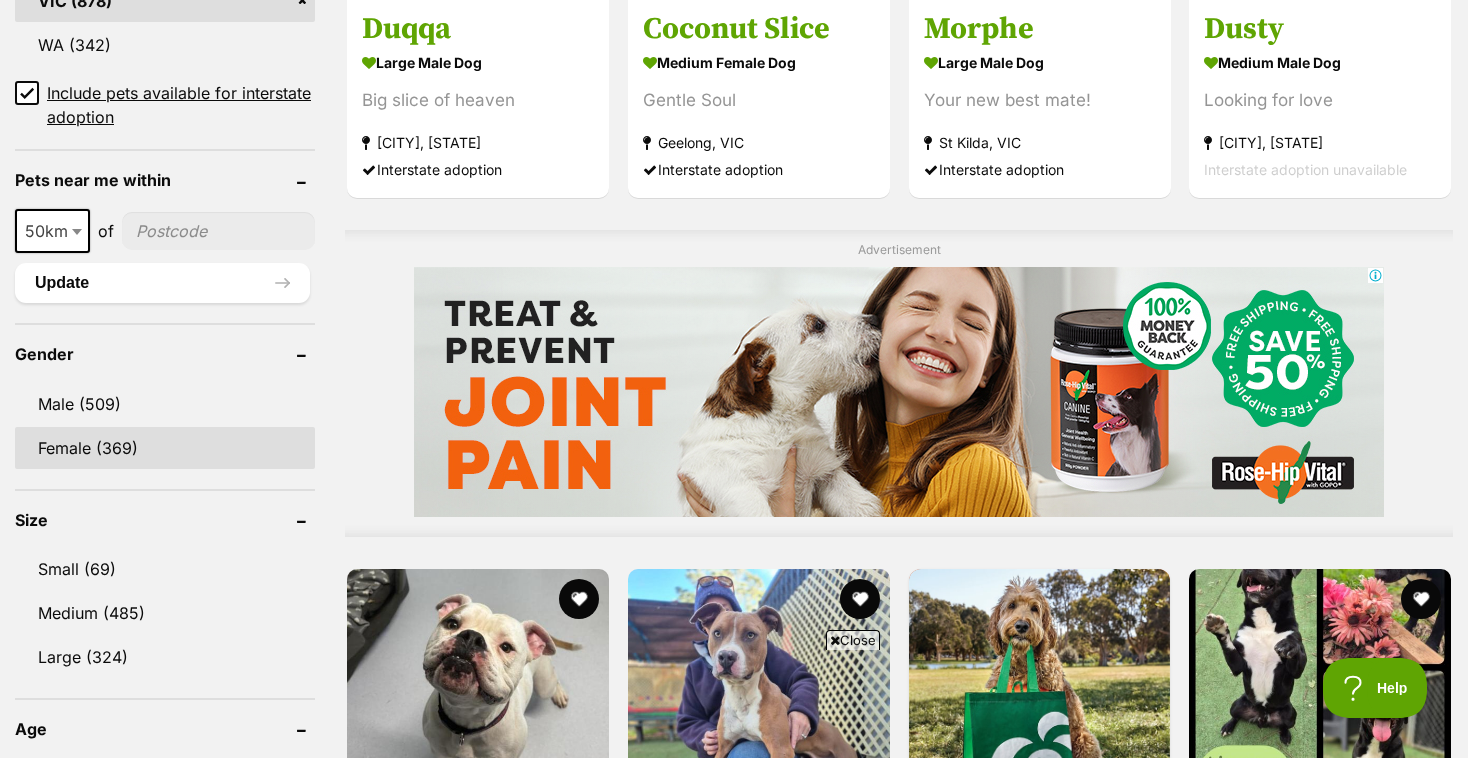 click on "Female (369)" at bounding box center (165, 448) 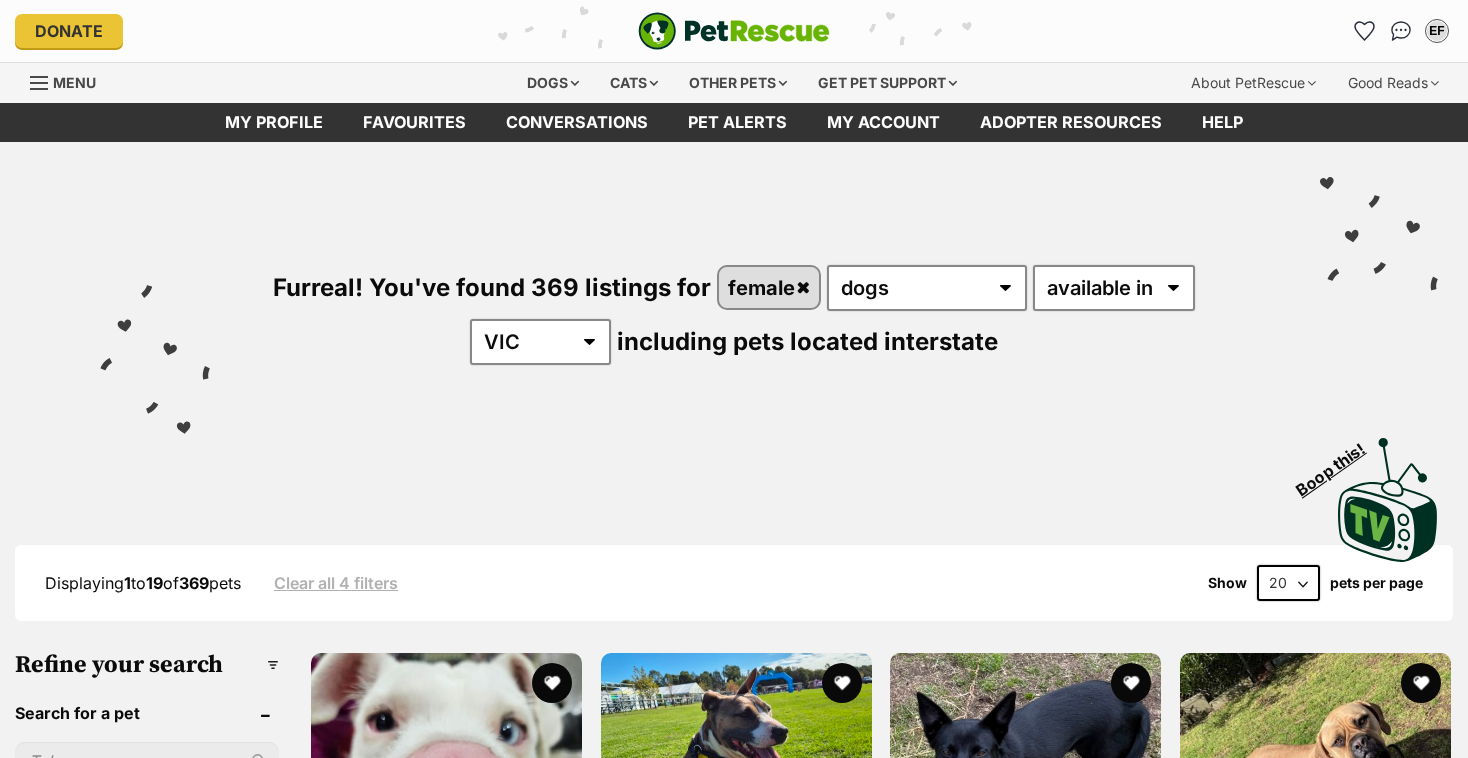 scroll, scrollTop: 0, scrollLeft: 0, axis: both 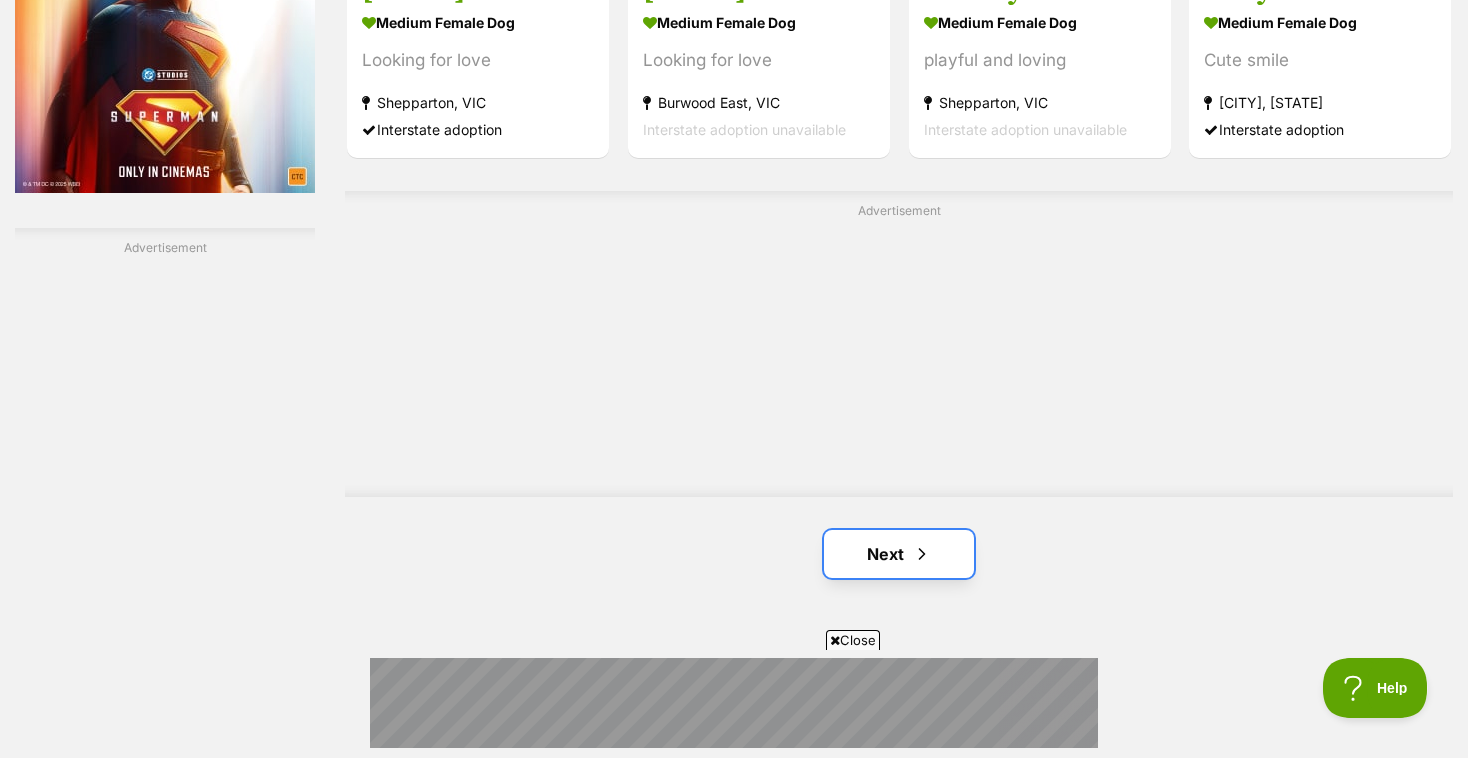 click on "Next" at bounding box center [899, 554] 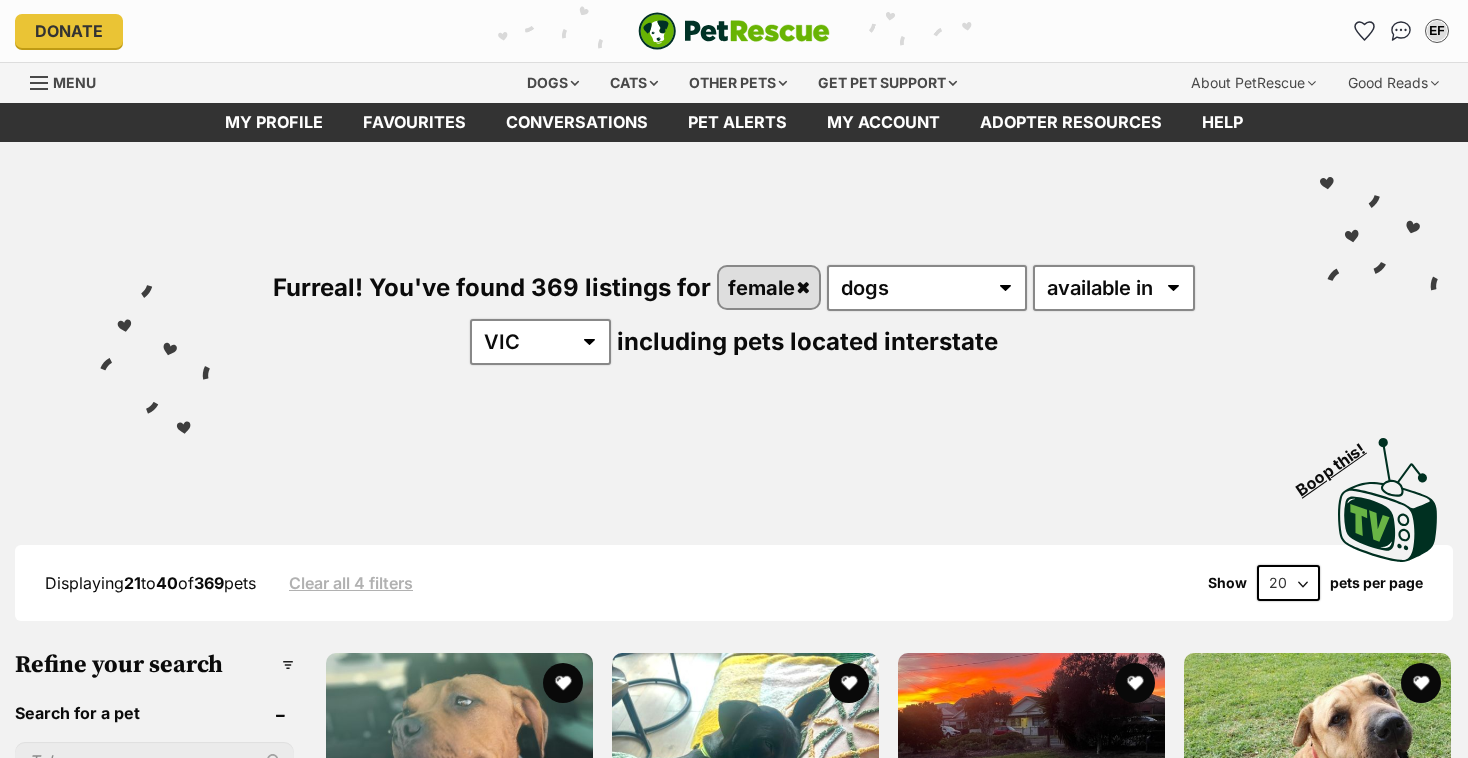 scroll, scrollTop: 0, scrollLeft: 0, axis: both 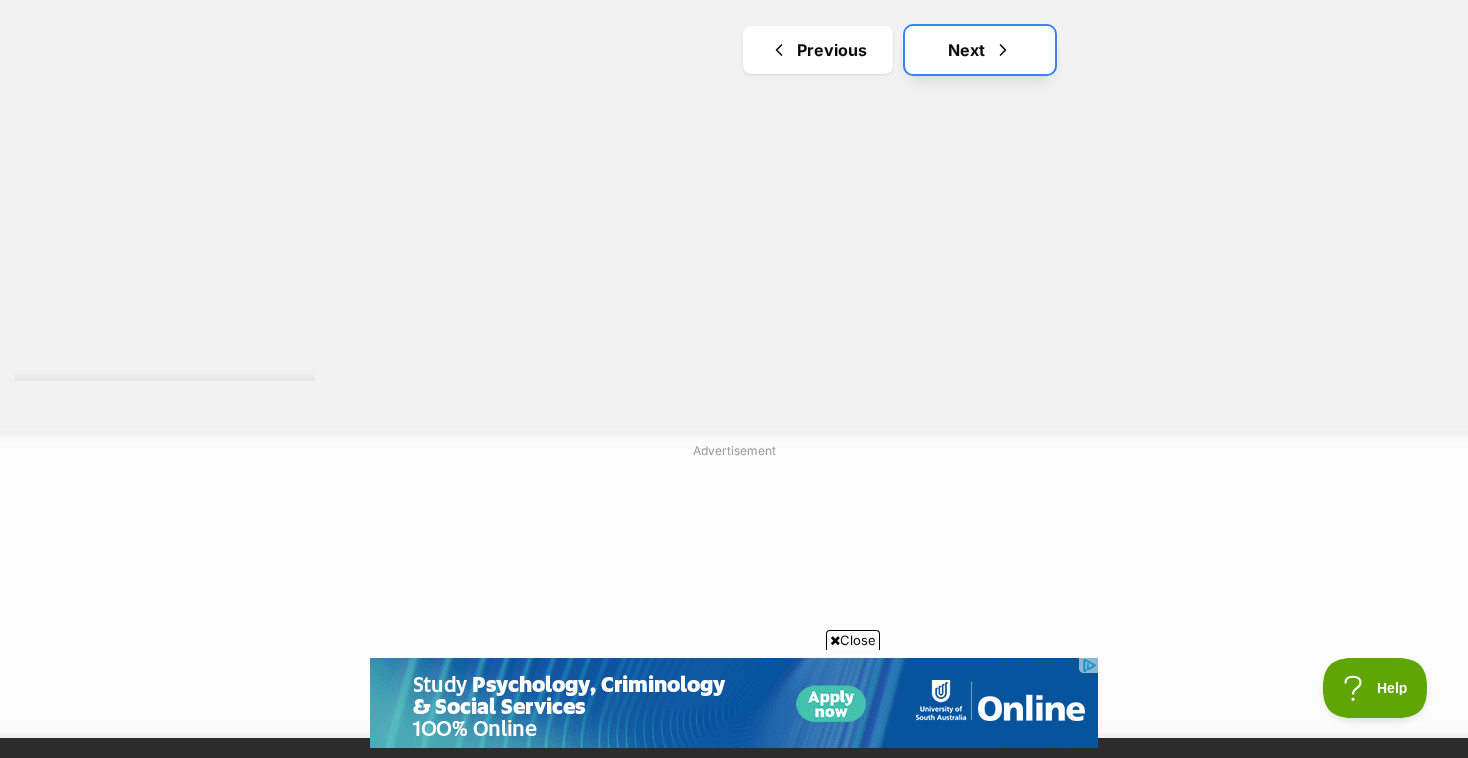 click on "Next" at bounding box center (980, 50) 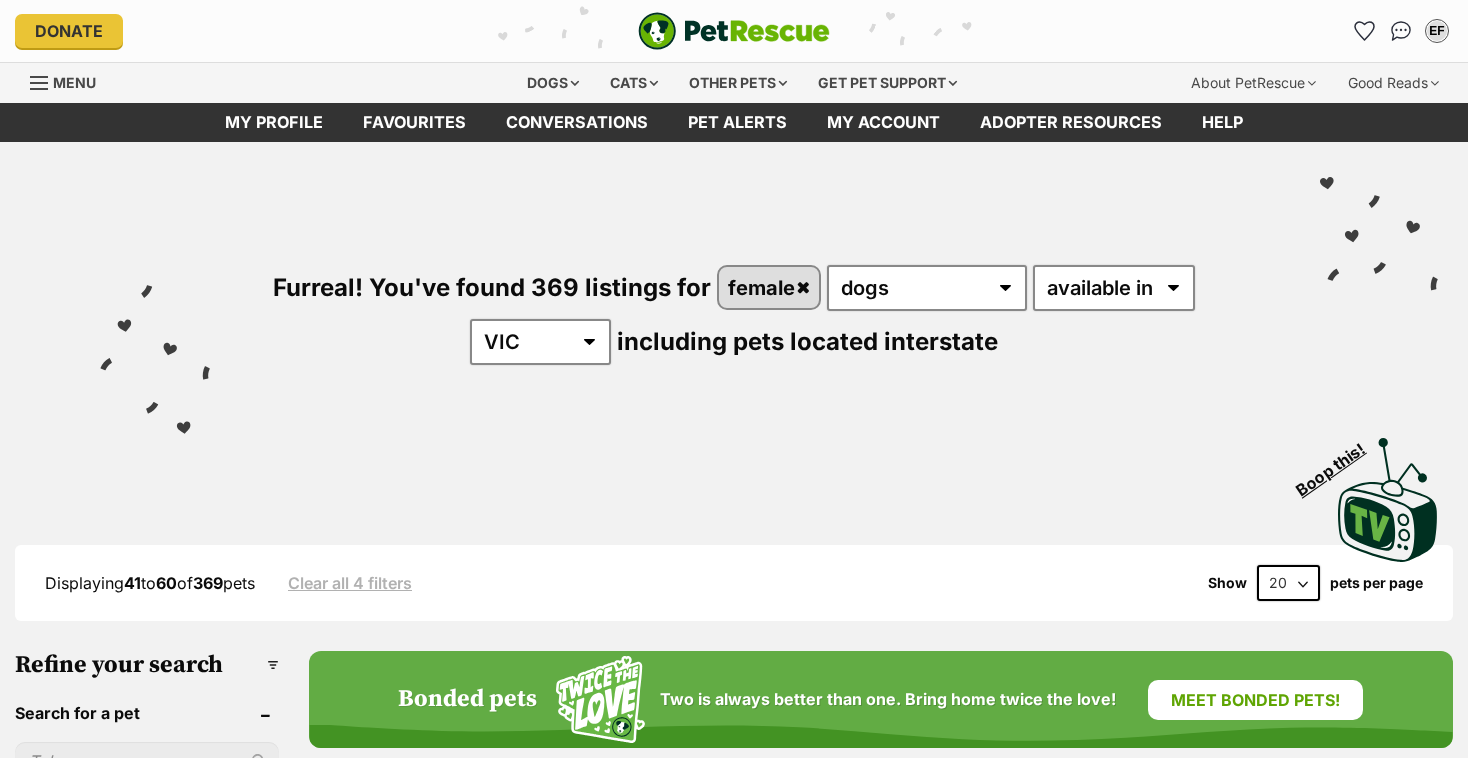 scroll, scrollTop: 118, scrollLeft: 0, axis: vertical 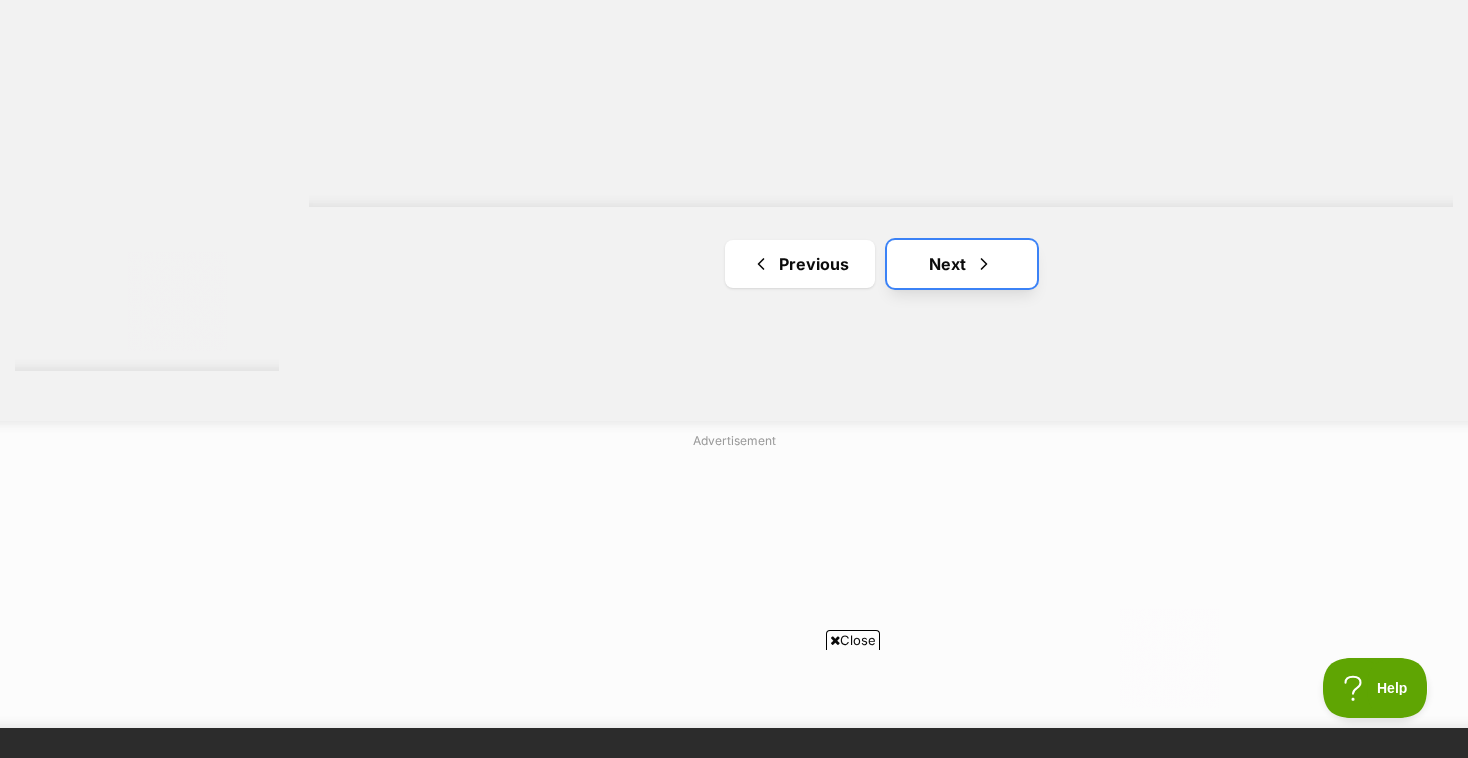 click at bounding box center (984, 264) 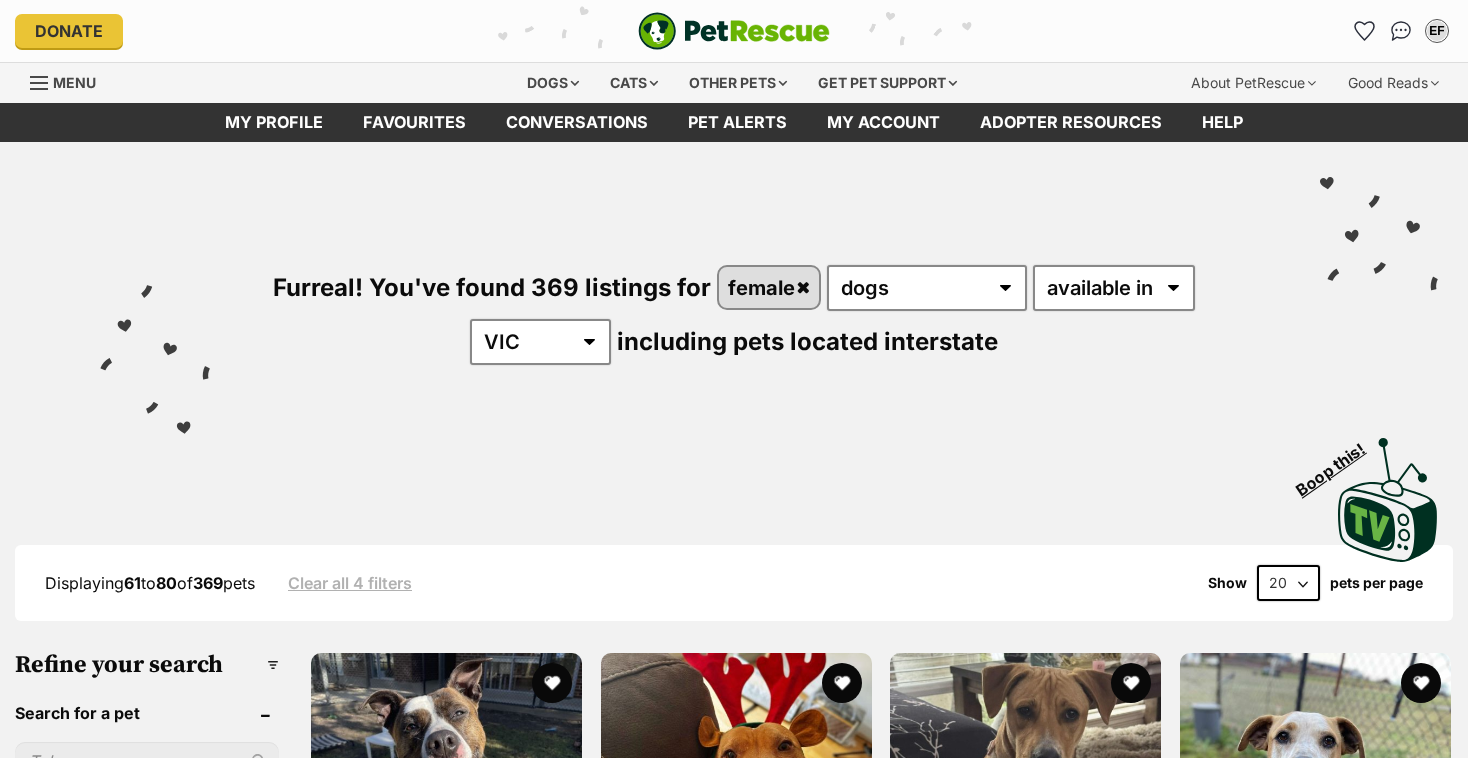 scroll, scrollTop: 0, scrollLeft: 0, axis: both 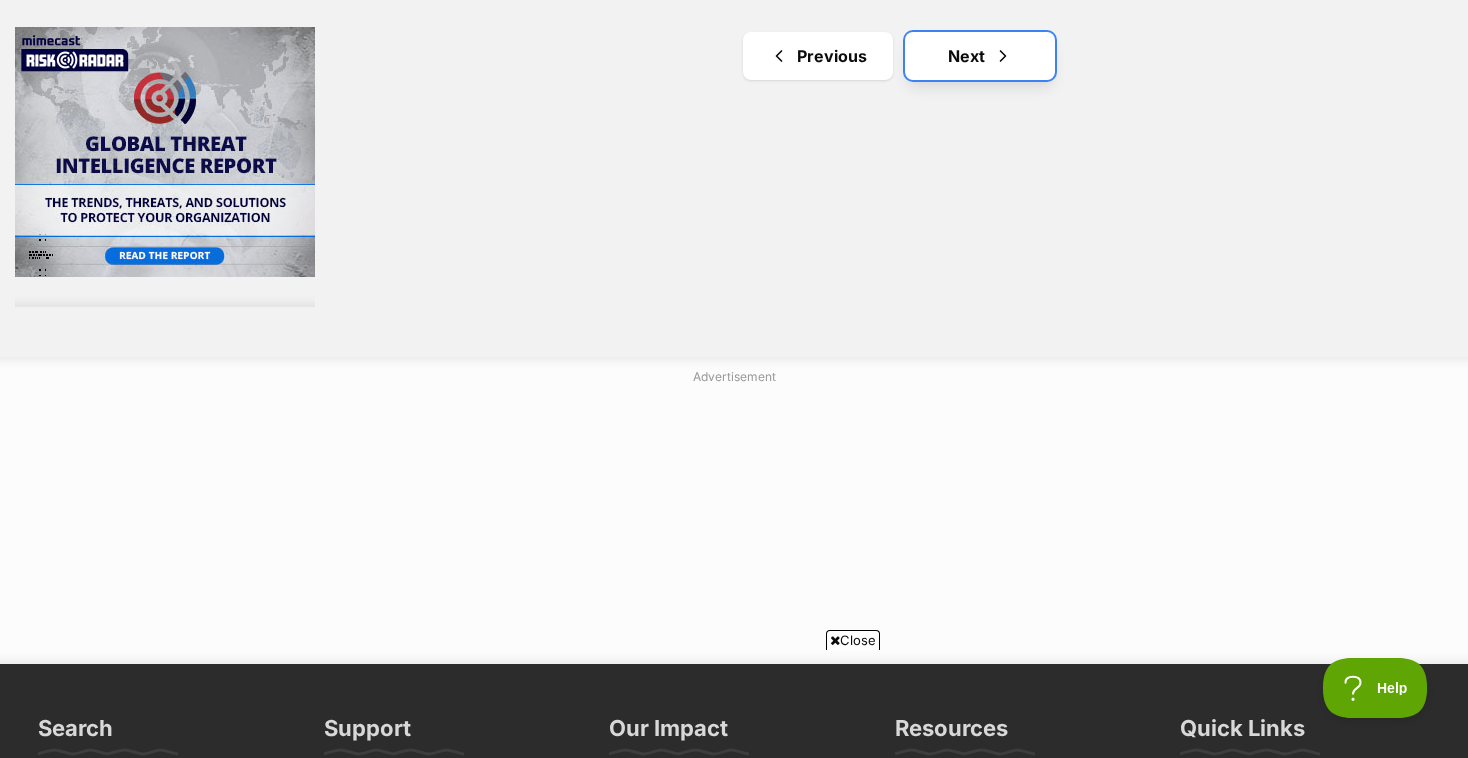 click on "Next" at bounding box center [980, 56] 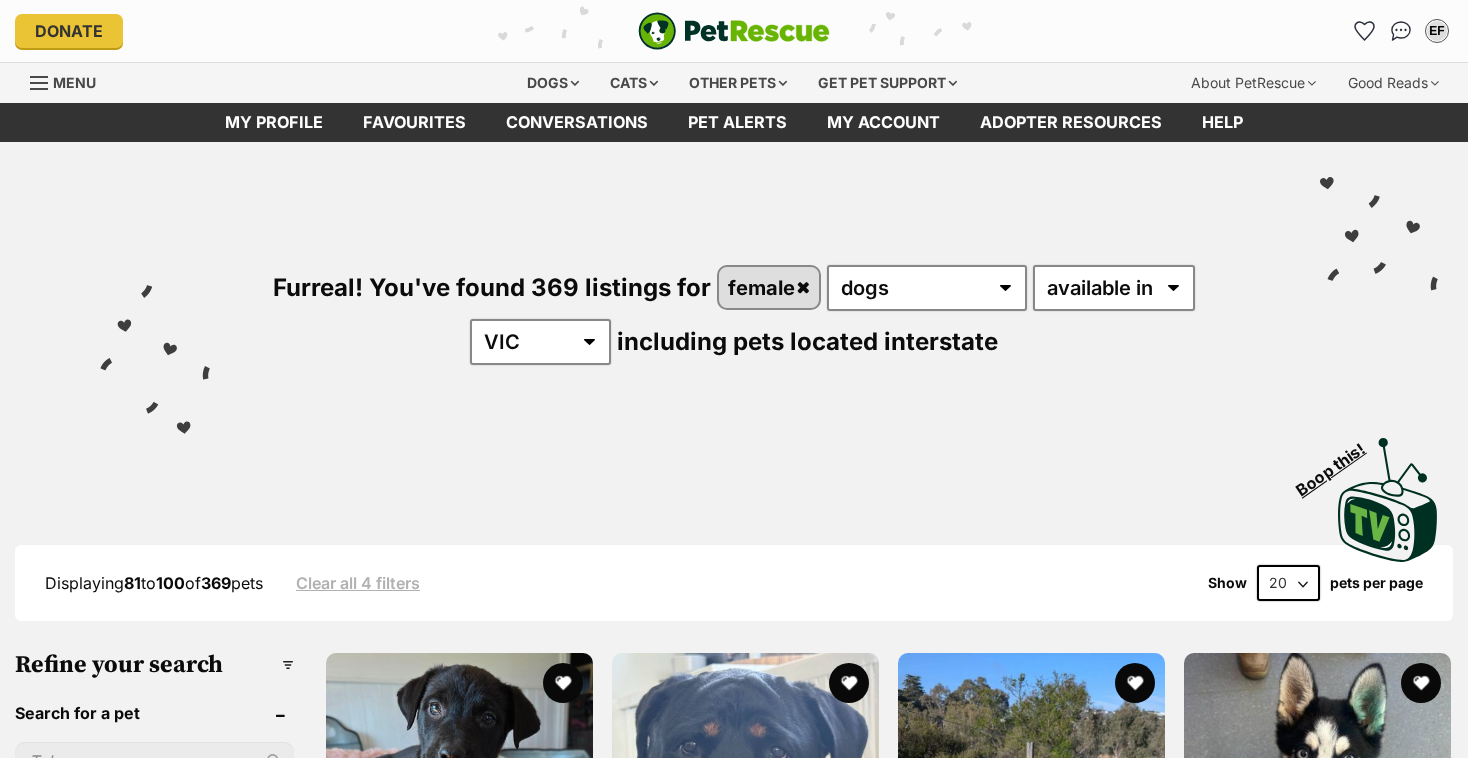 scroll, scrollTop: 0, scrollLeft: 0, axis: both 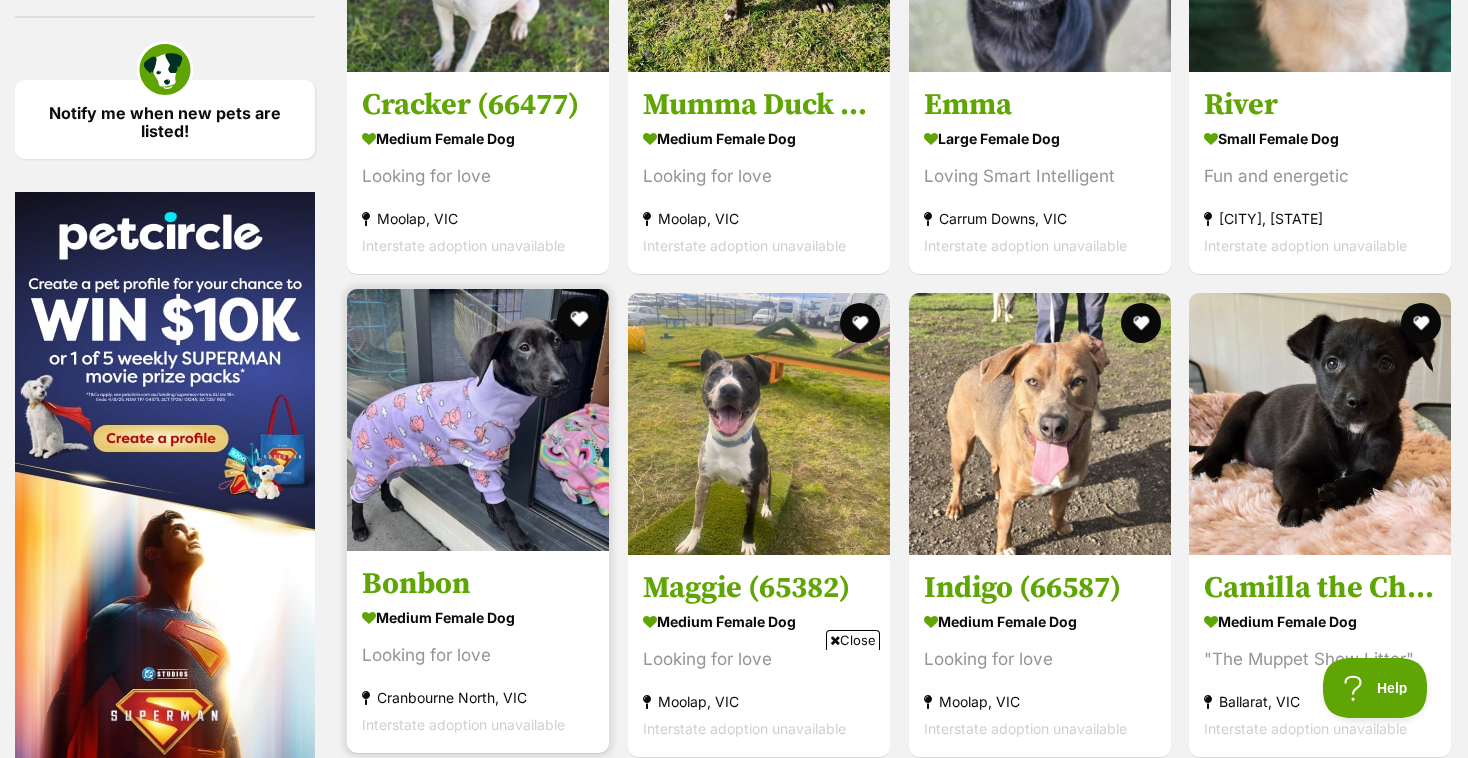 click at bounding box center (579, 319) 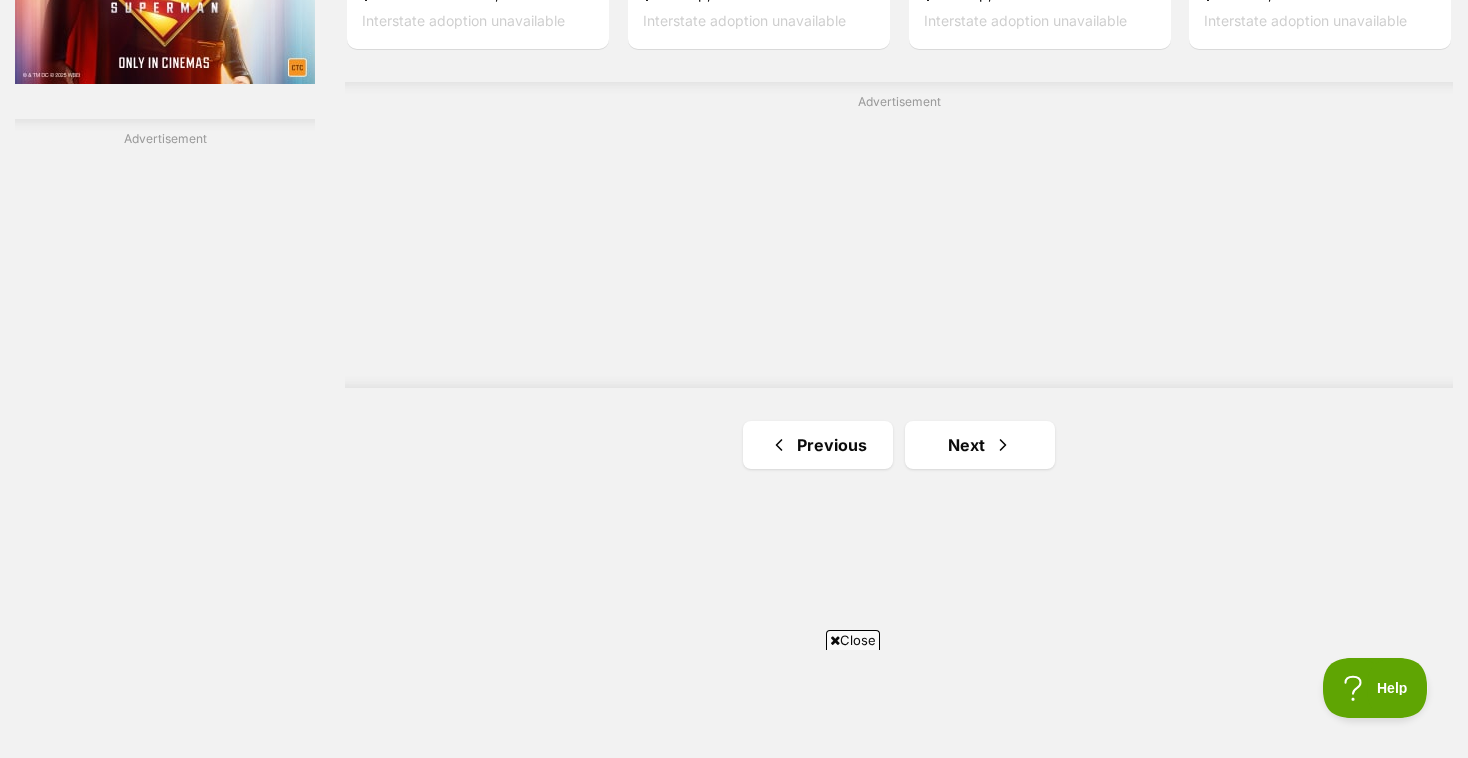 scroll, scrollTop: 3565, scrollLeft: 0, axis: vertical 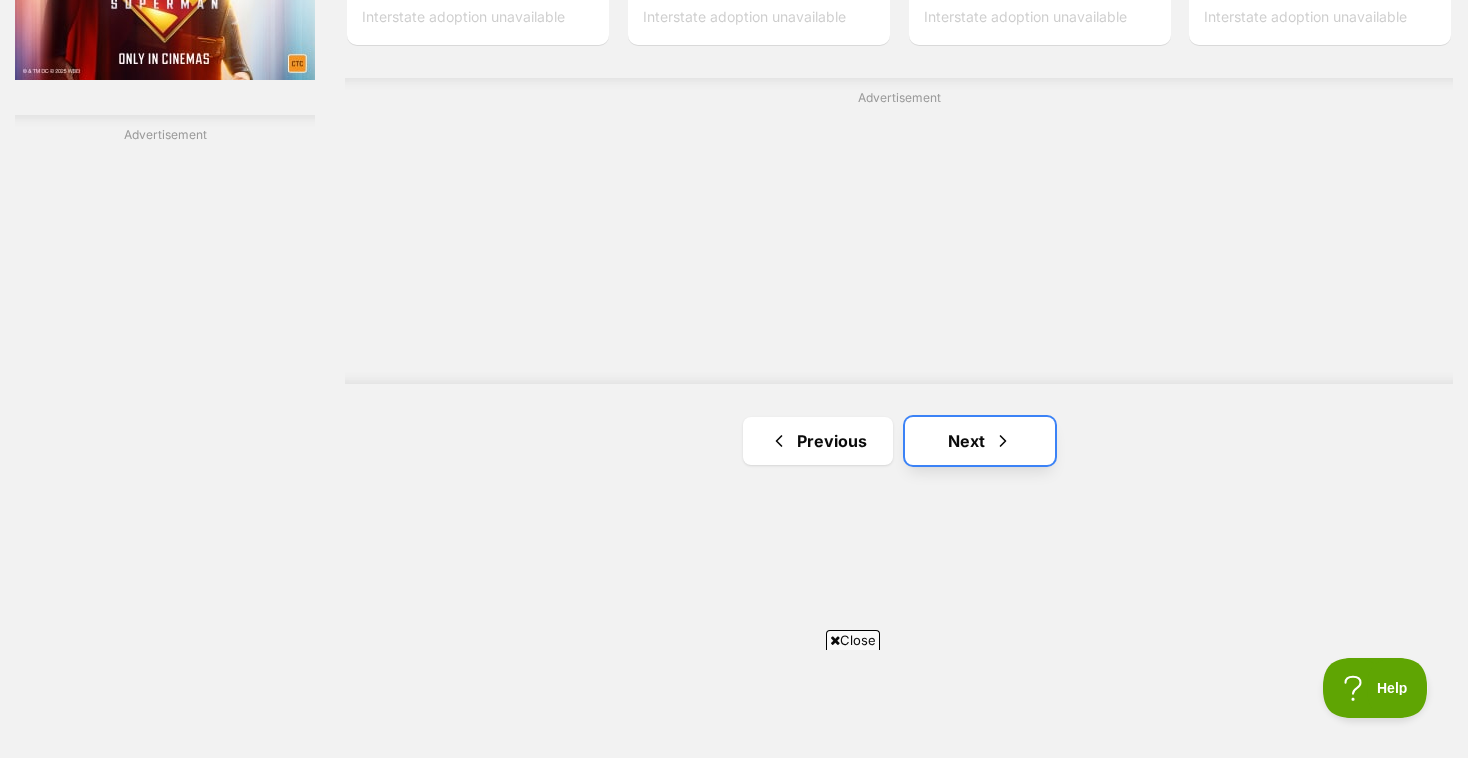 click on "Next" at bounding box center (980, 441) 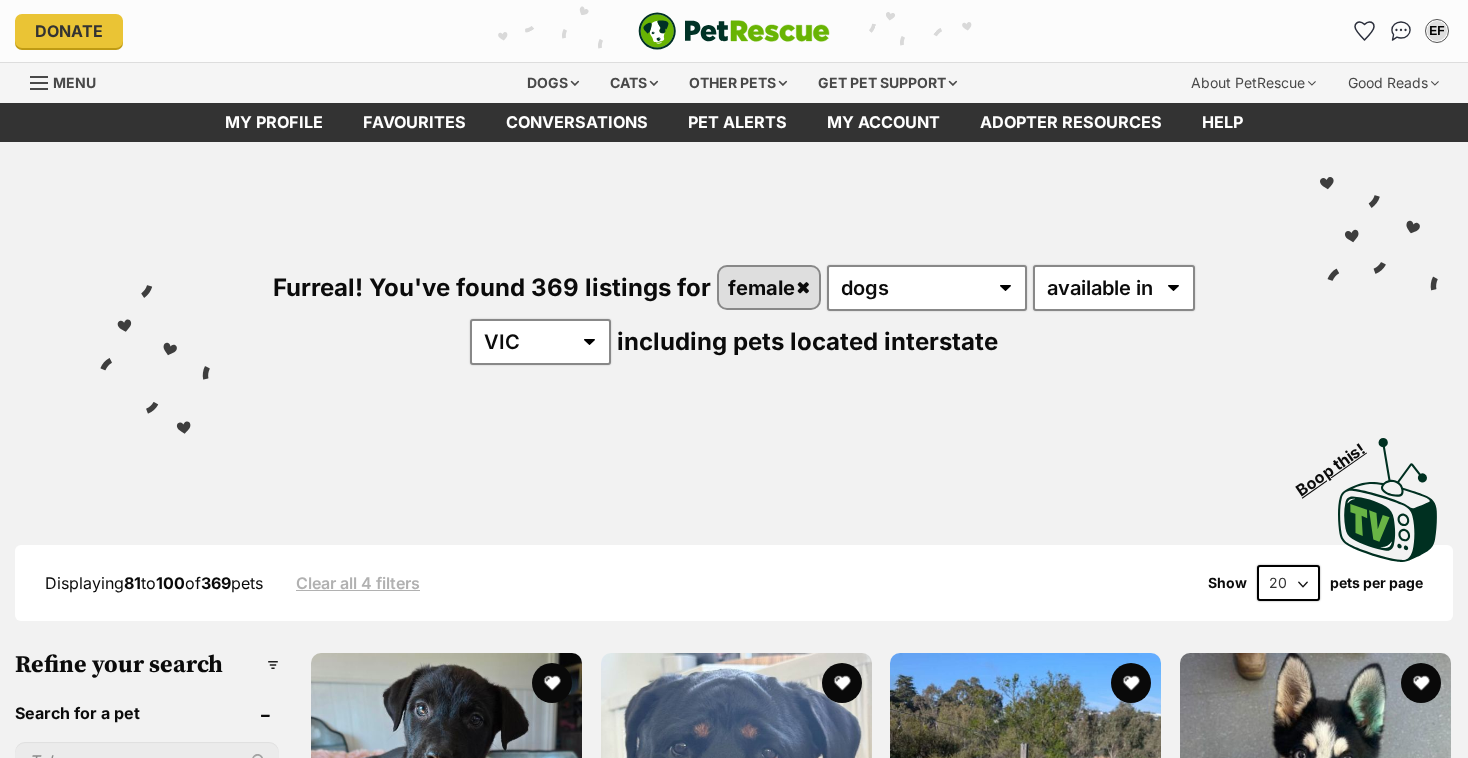 scroll, scrollTop: 0, scrollLeft: 0, axis: both 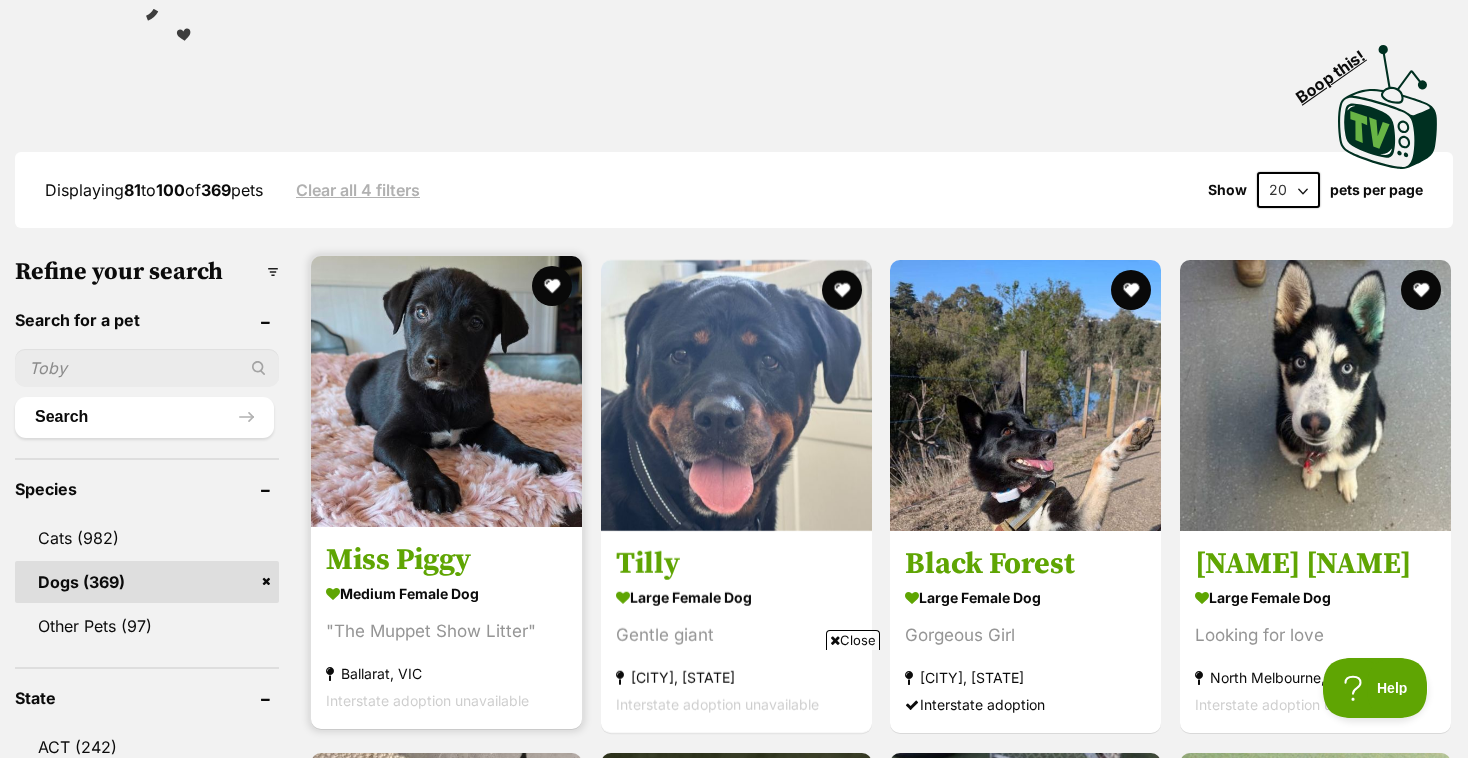 click at bounding box center [446, 391] 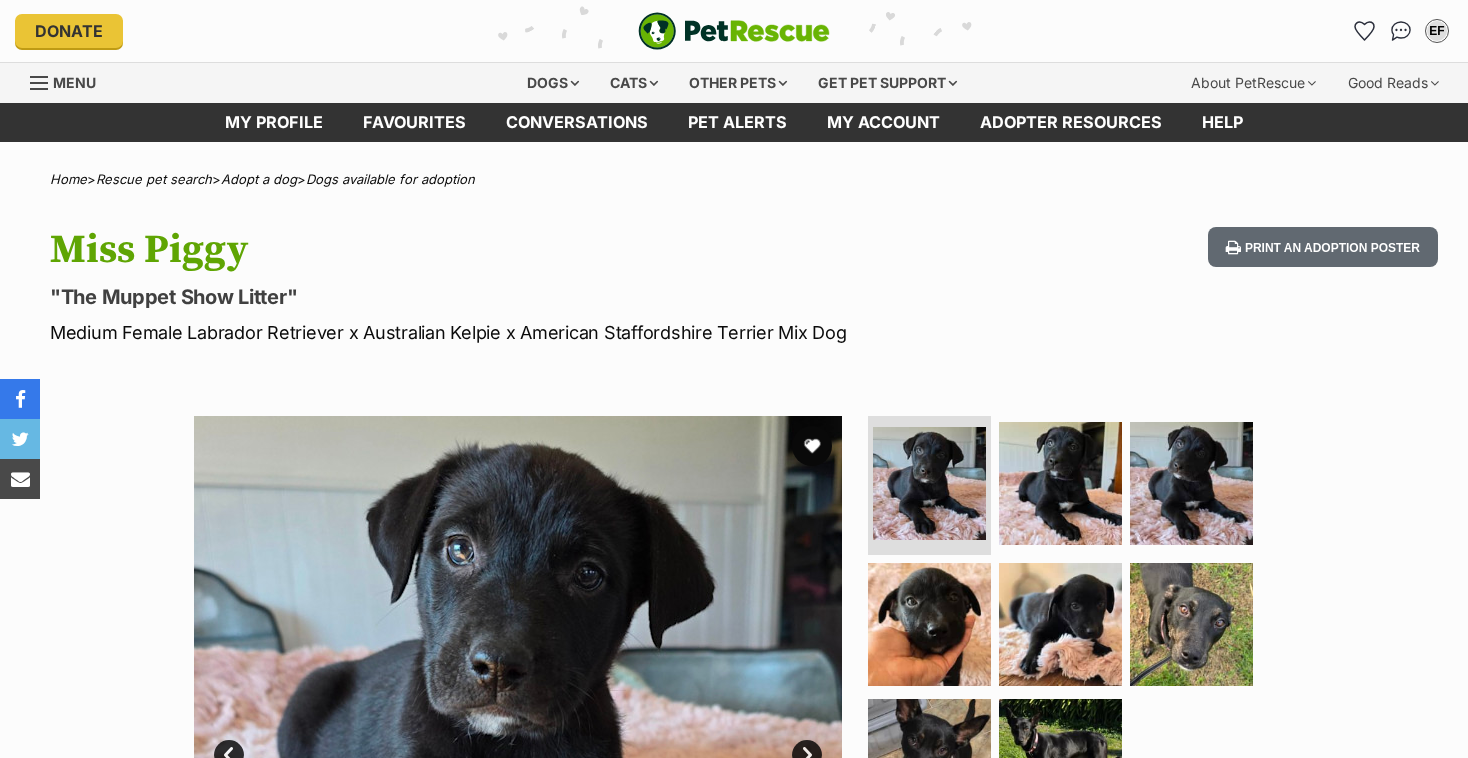 scroll, scrollTop: 0, scrollLeft: 0, axis: both 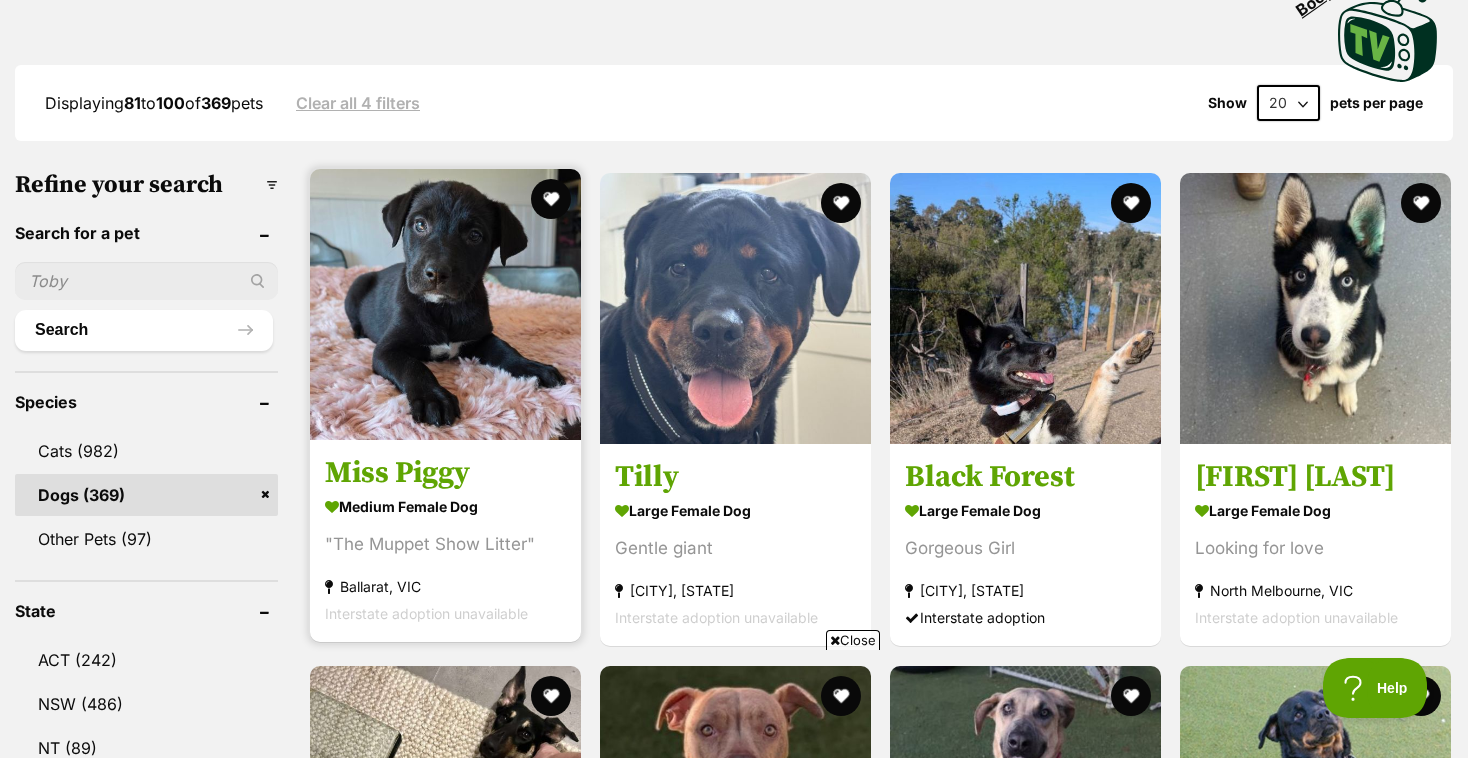 click on "medium female Dog
"The Muppet Show Litter"
[CITY], [STATE]
Interstate adoption unavailable" at bounding box center [445, 560] 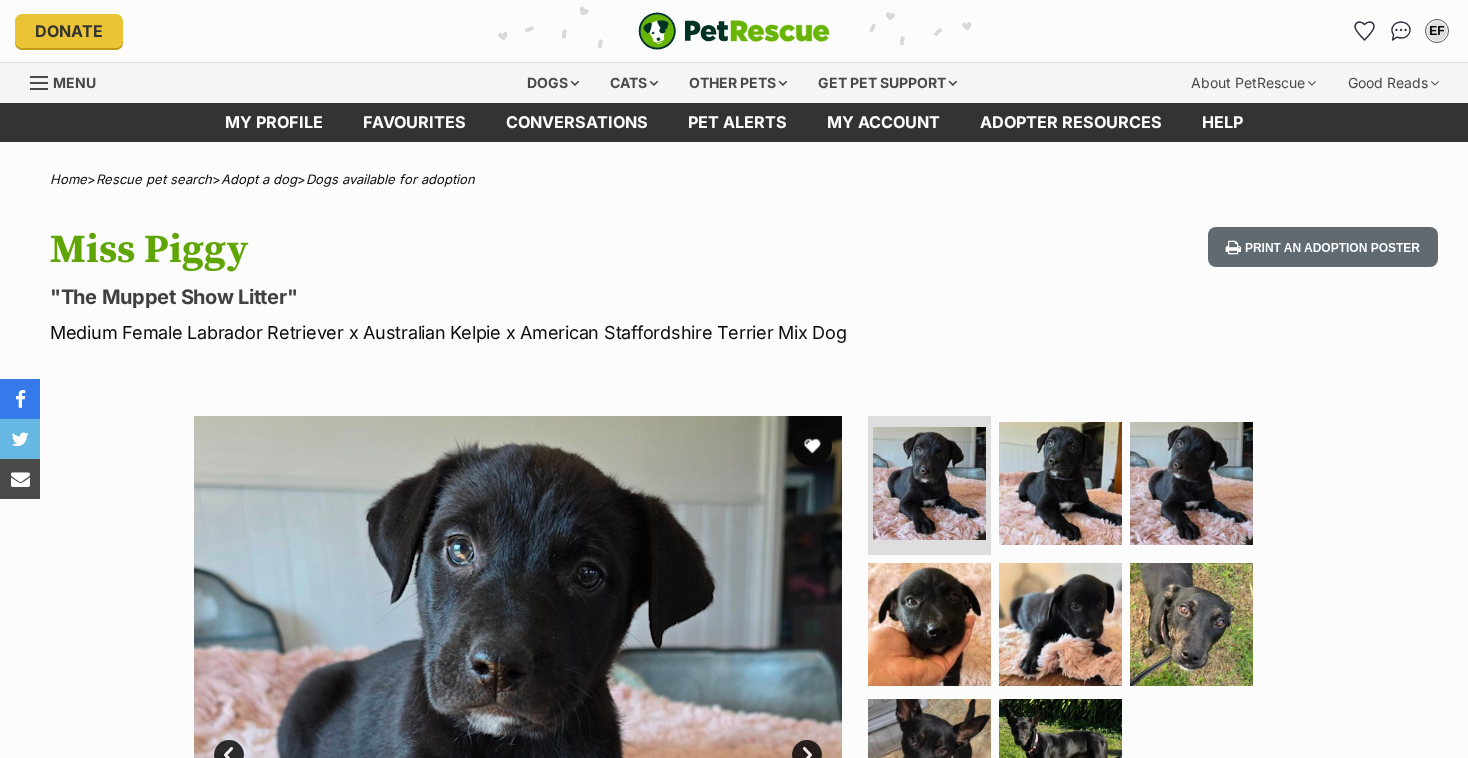 scroll, scrollTop: 0, scrollLeft: 0, axis: both 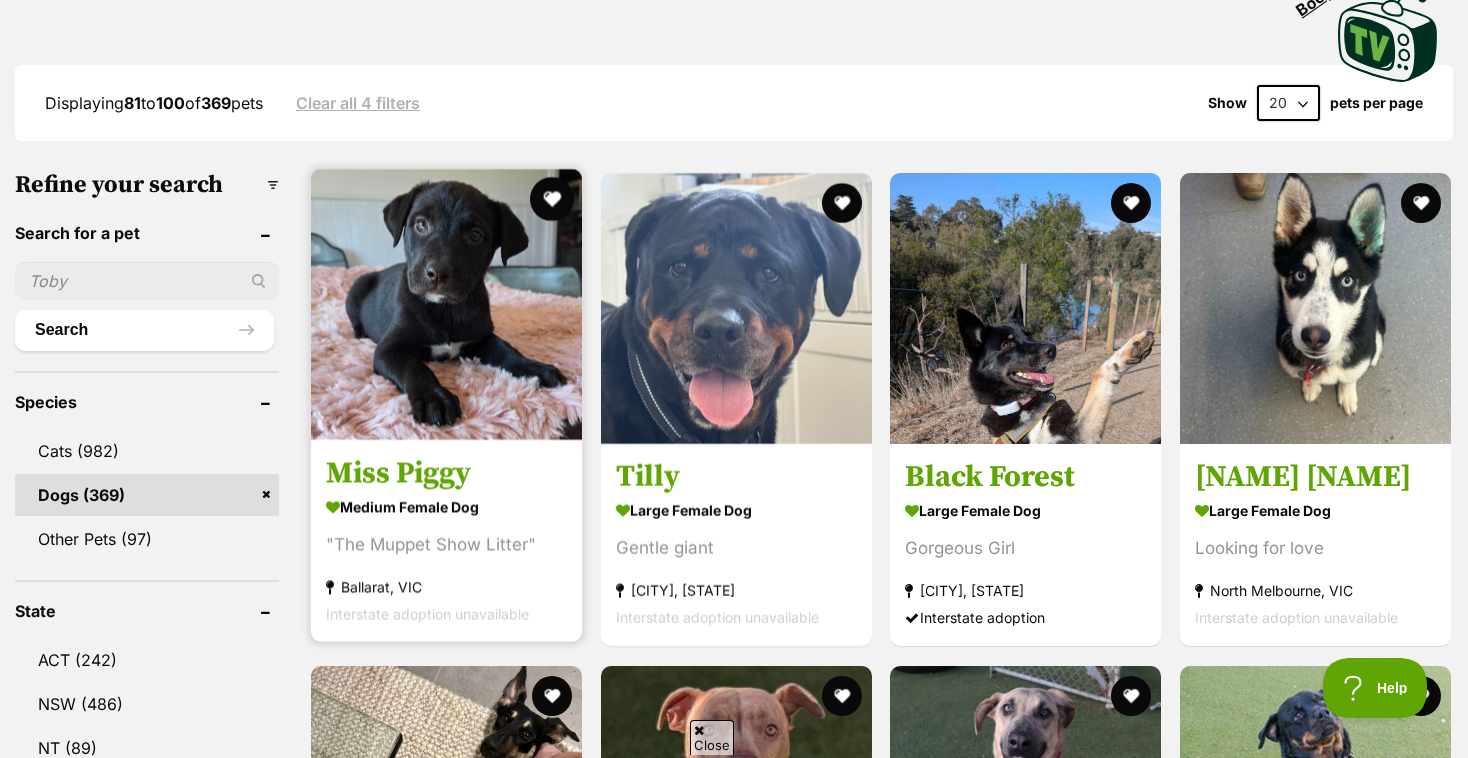 click at bounding box center [552, 199] 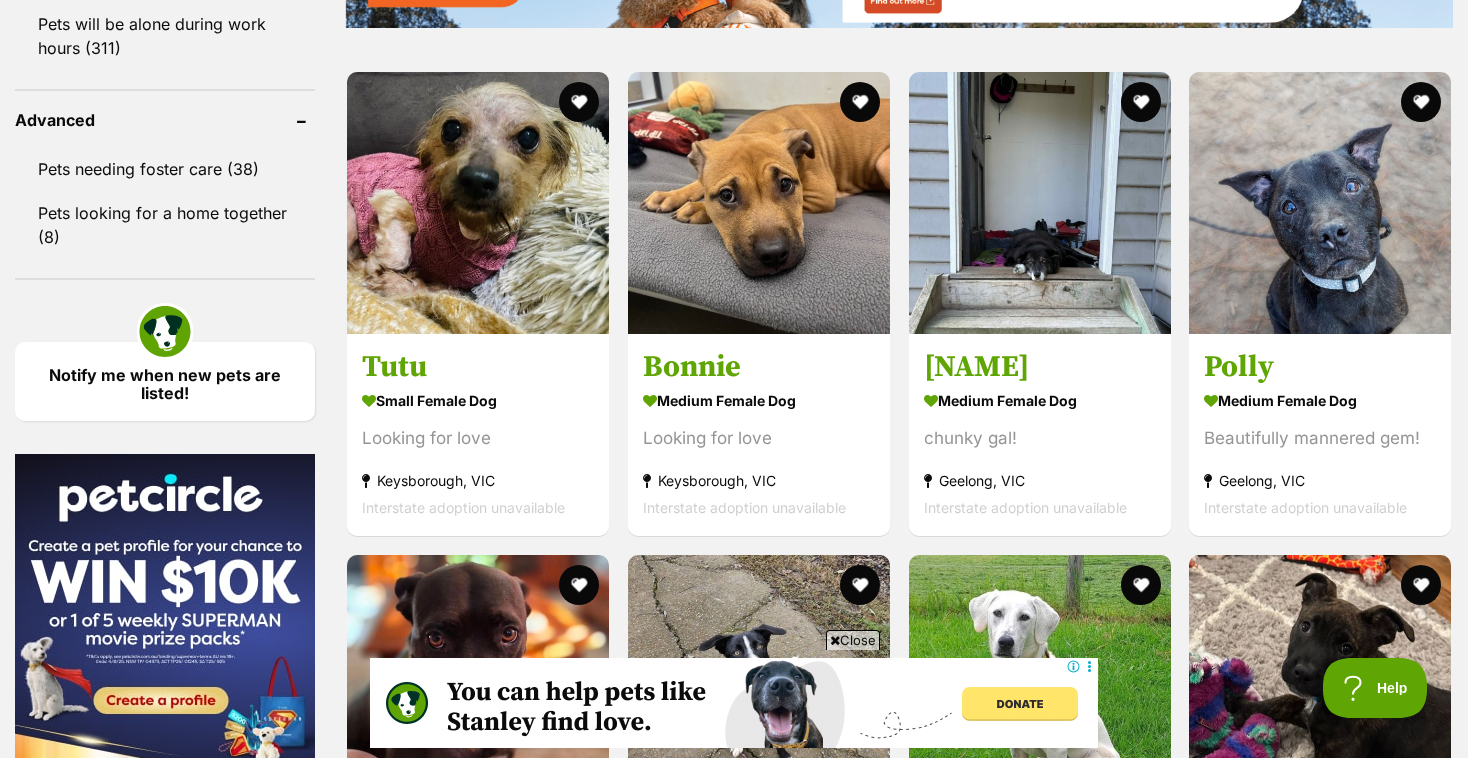 scroll, scrollTop: 2607, scrollLeft: 0, axis: vertical 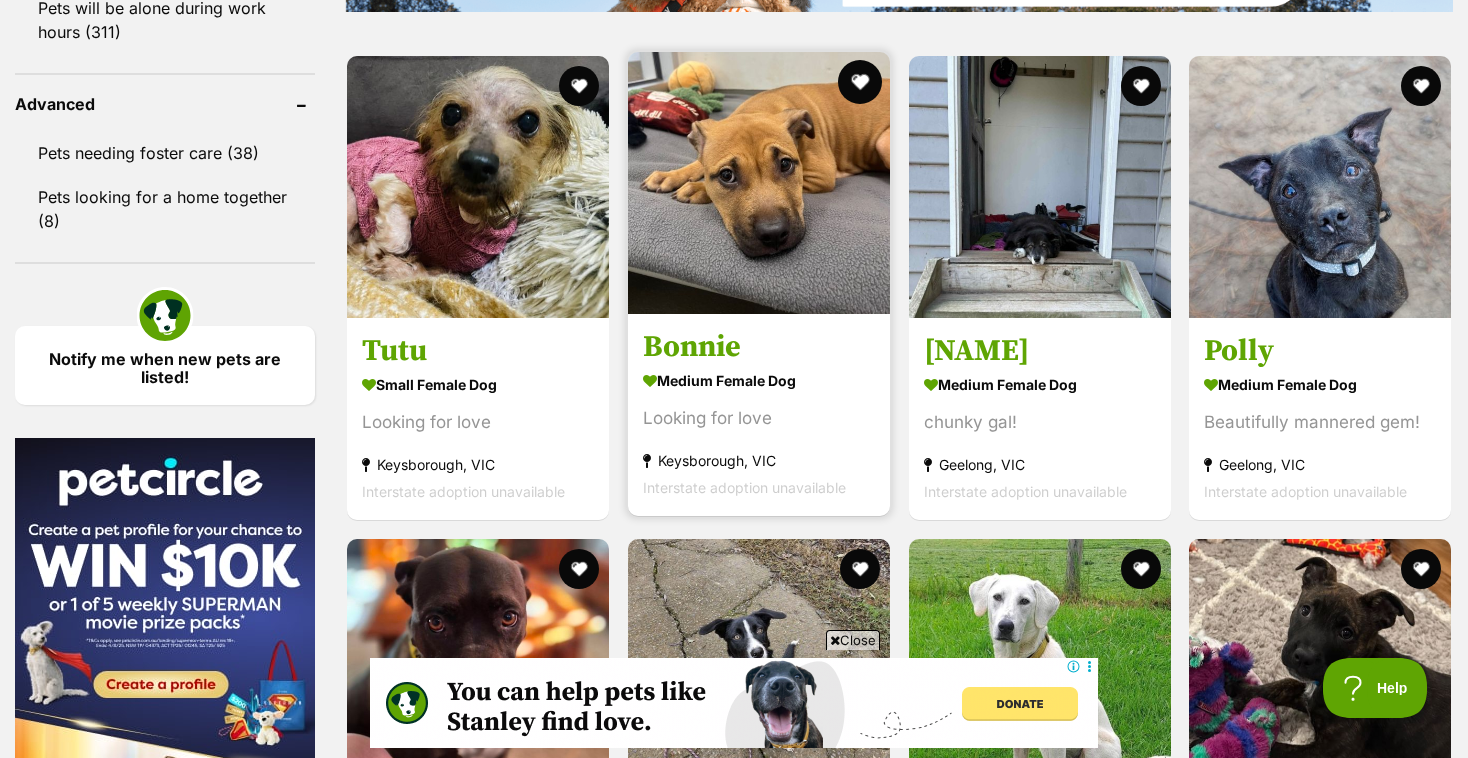 click at bounding box center (860, 82) 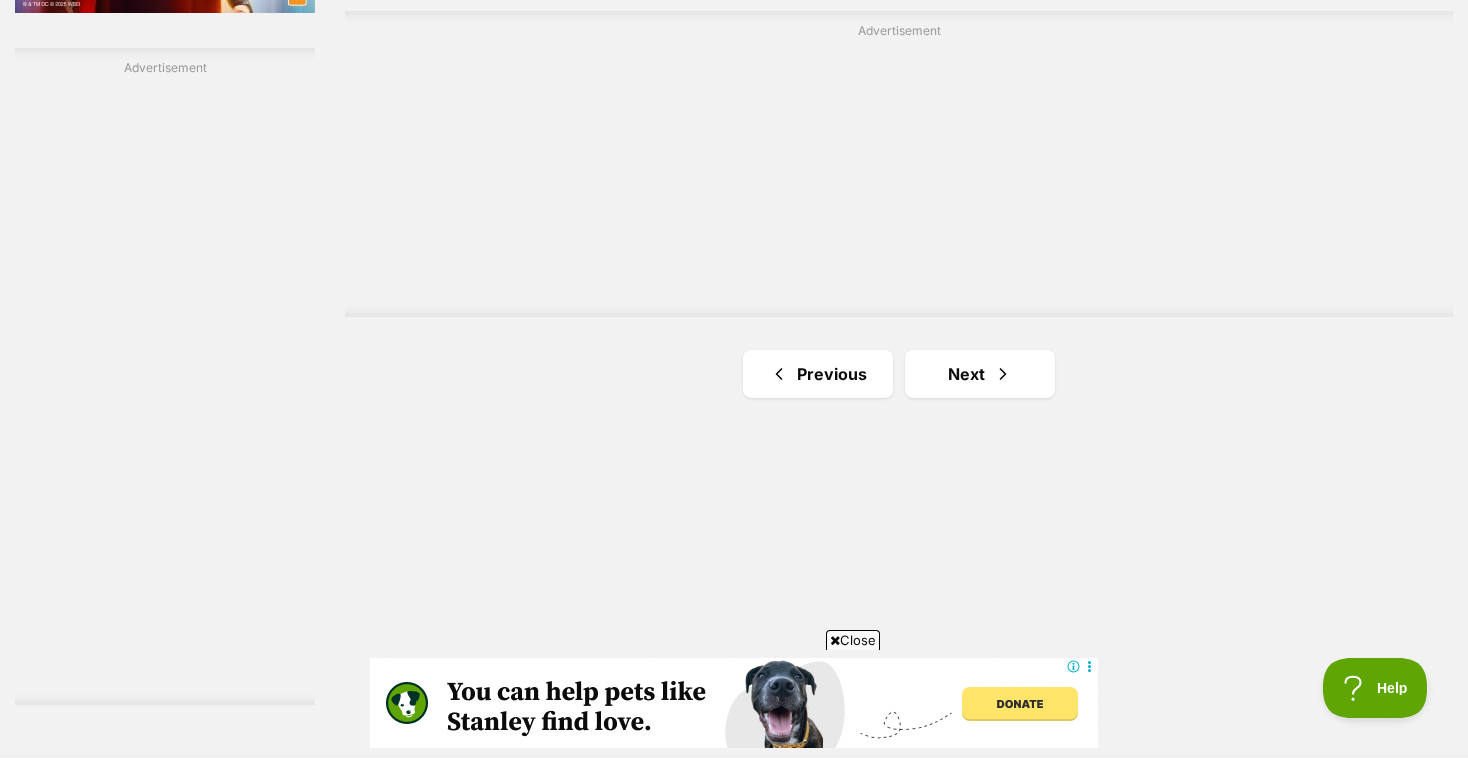 scroll, scrollTop: 3645, scrollLeft: 0, axis: vertical 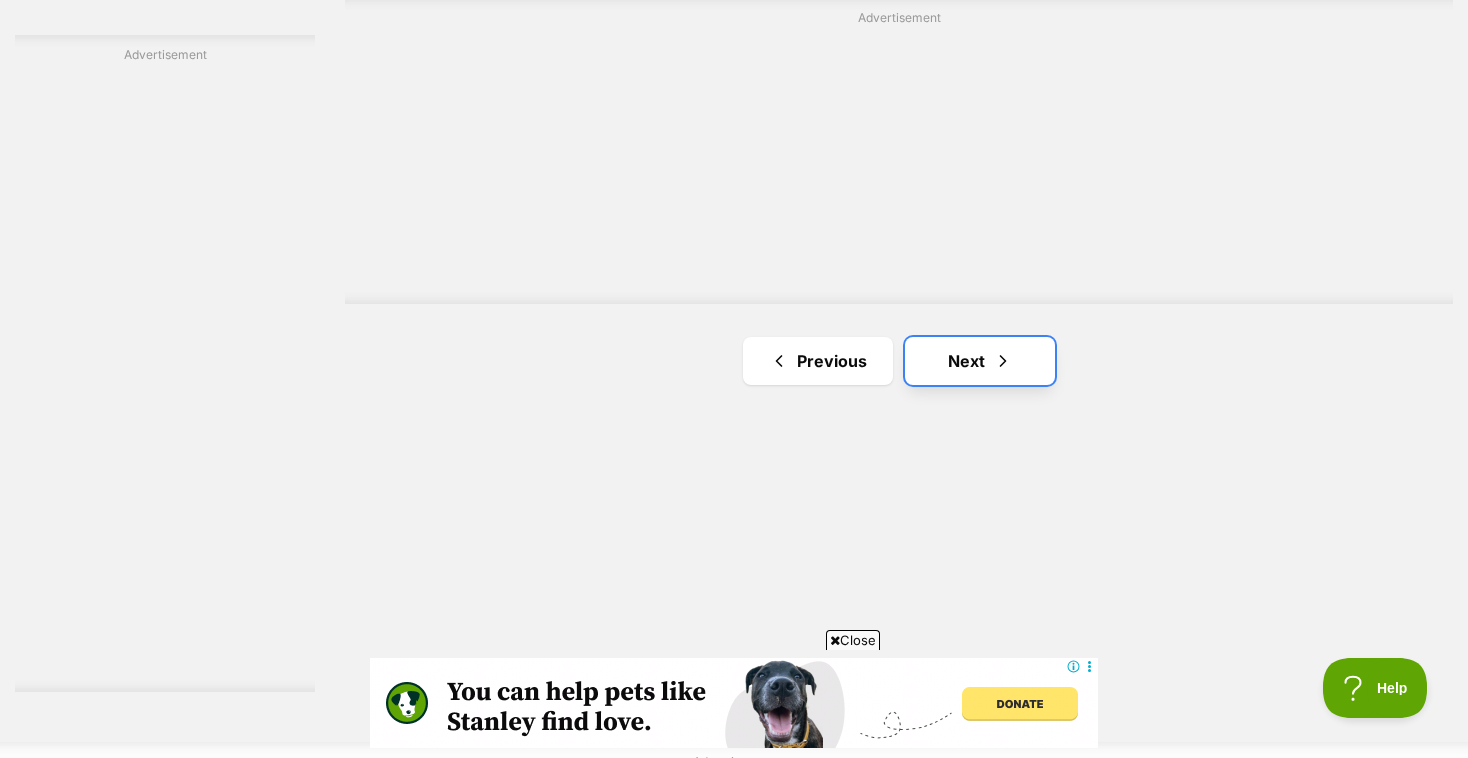 click on "Next" at bounding box center [980, 361] 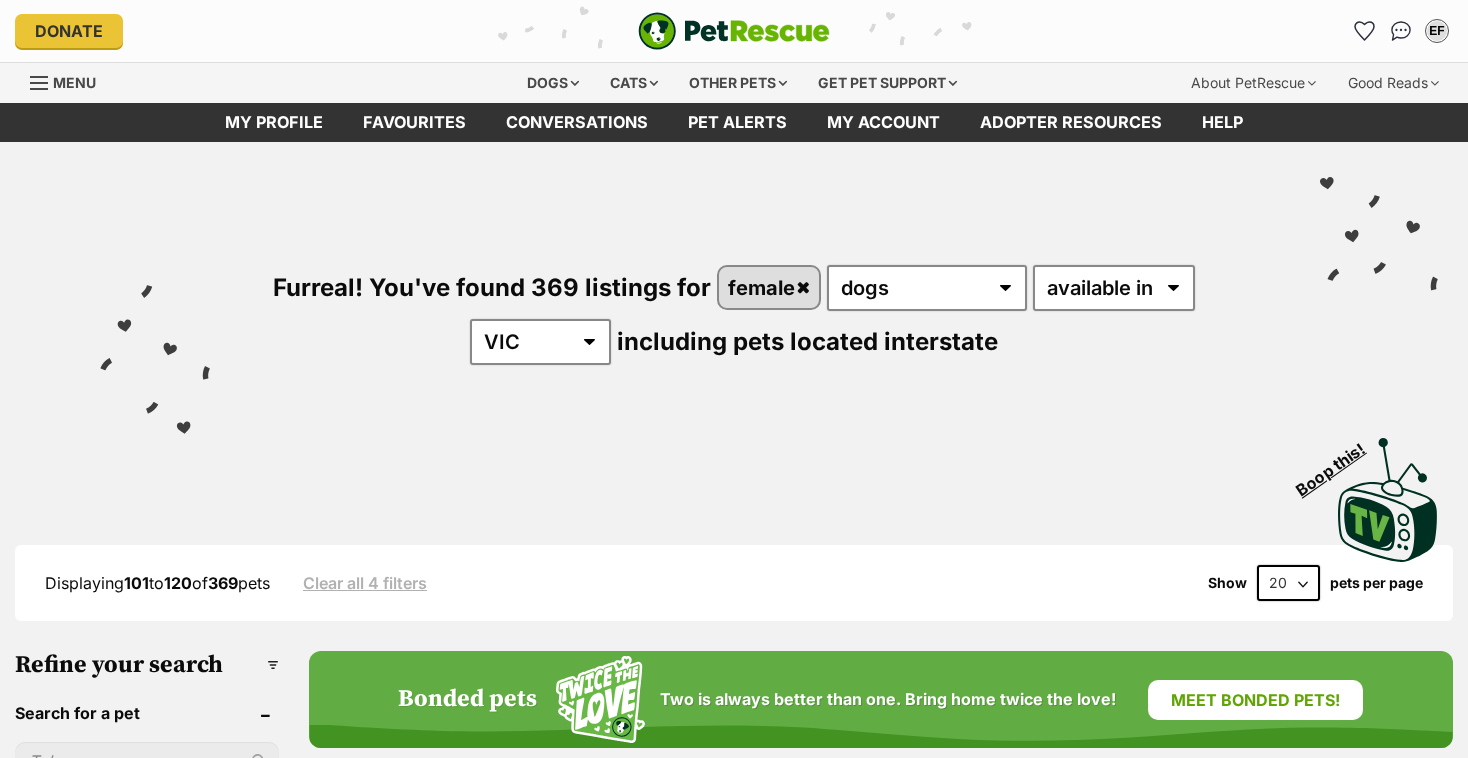 scroll, scrollTop: 0, scrollLeft: 0, axis: both 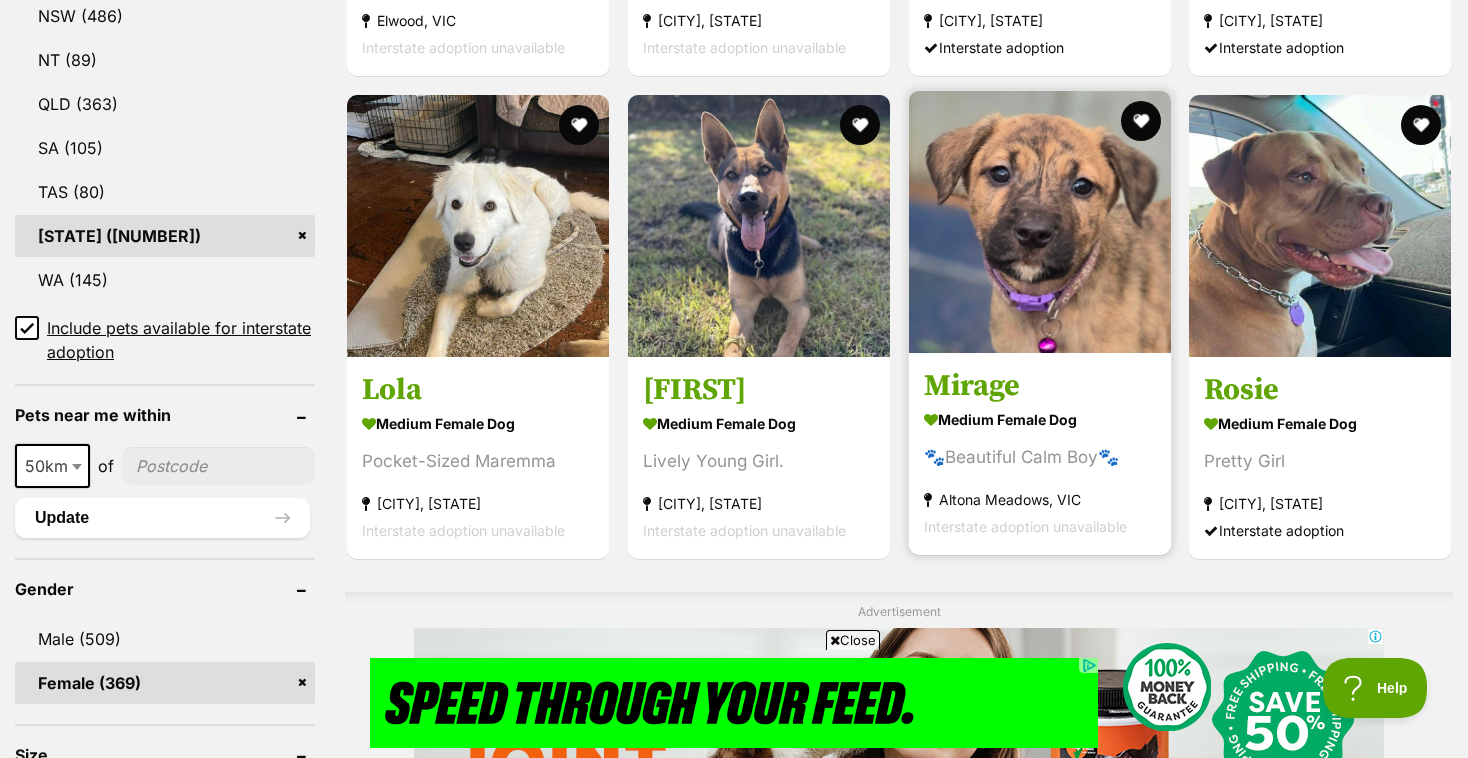 click at bounding box center (1040, 222) 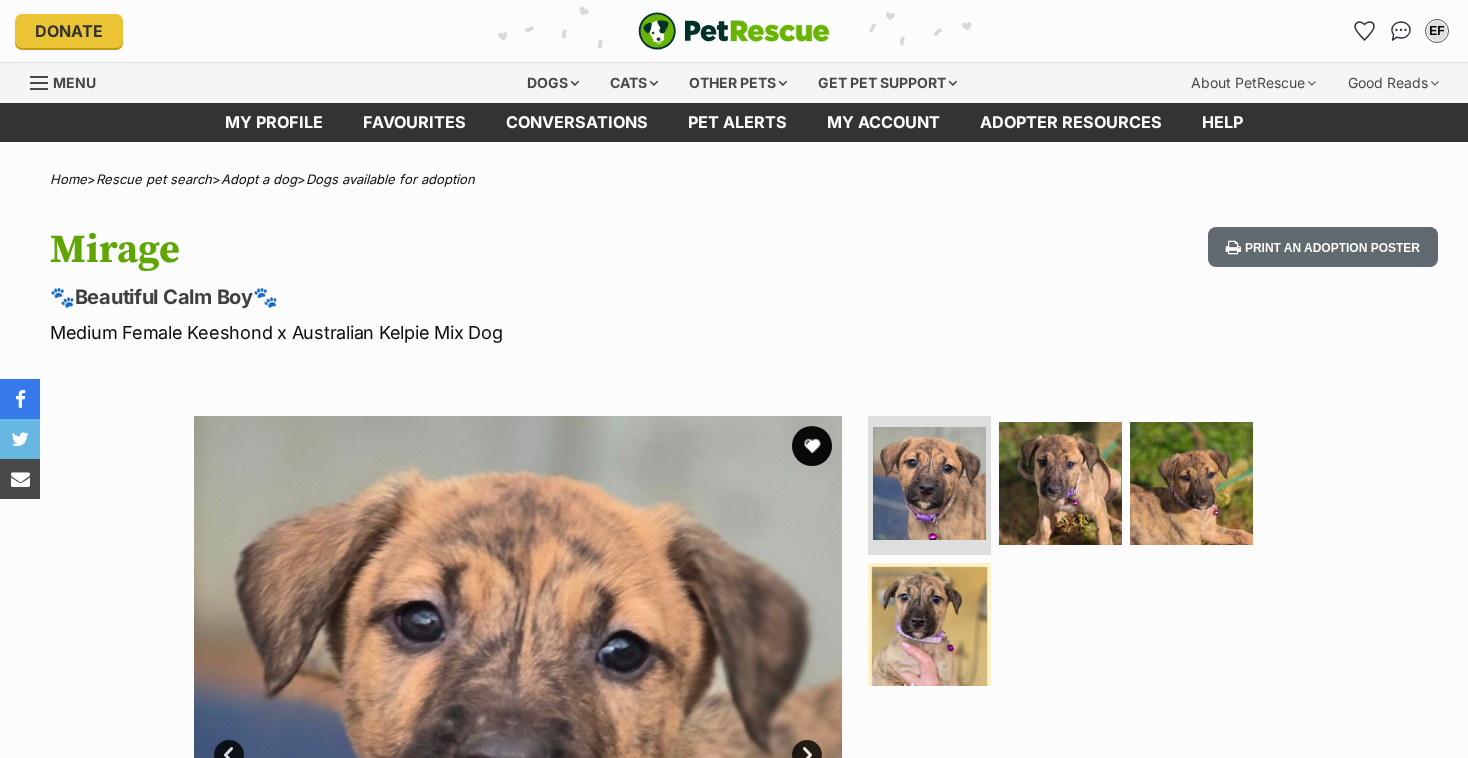 scroll, scrollTop: 0, scrollLeft: 0, axis: both 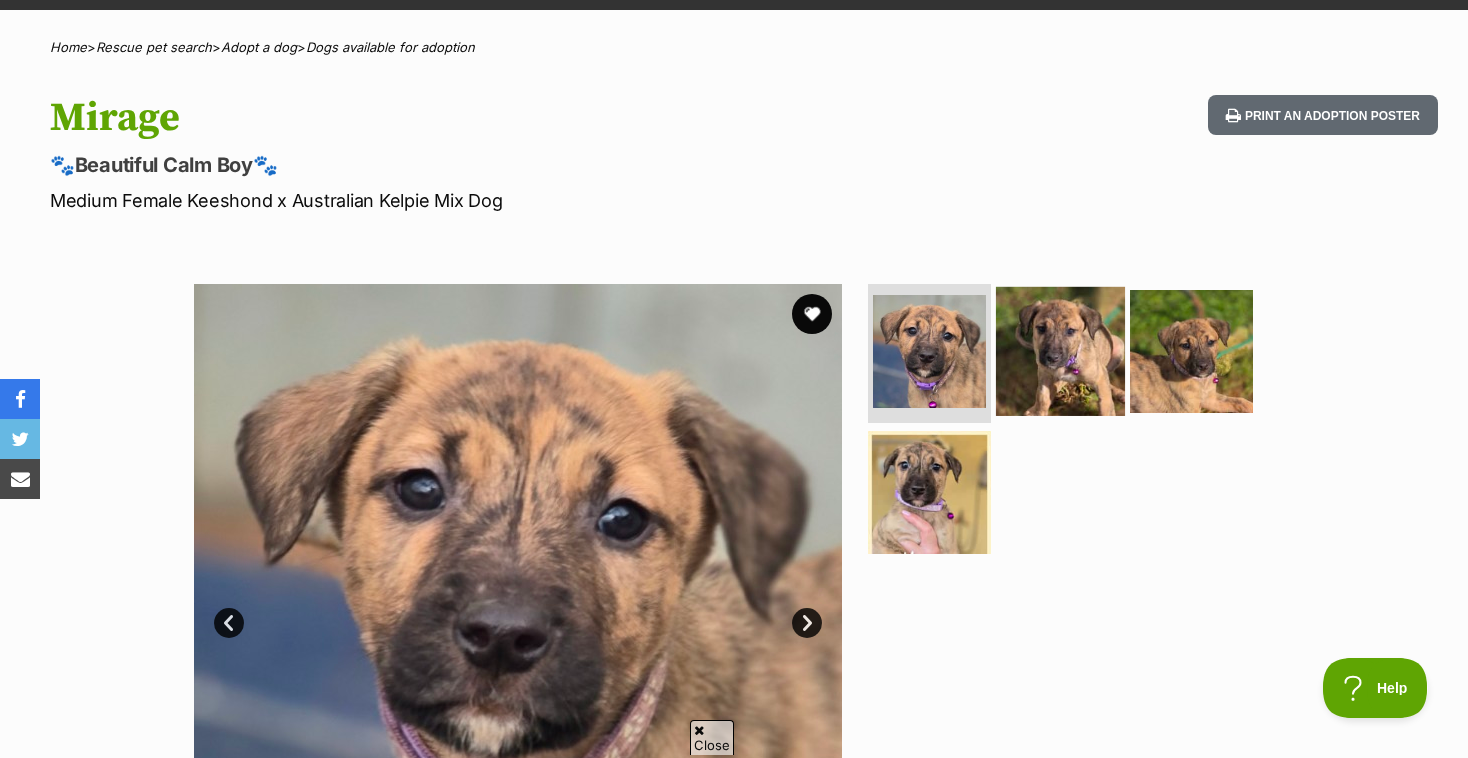 click at bounding box center [1060, 350] 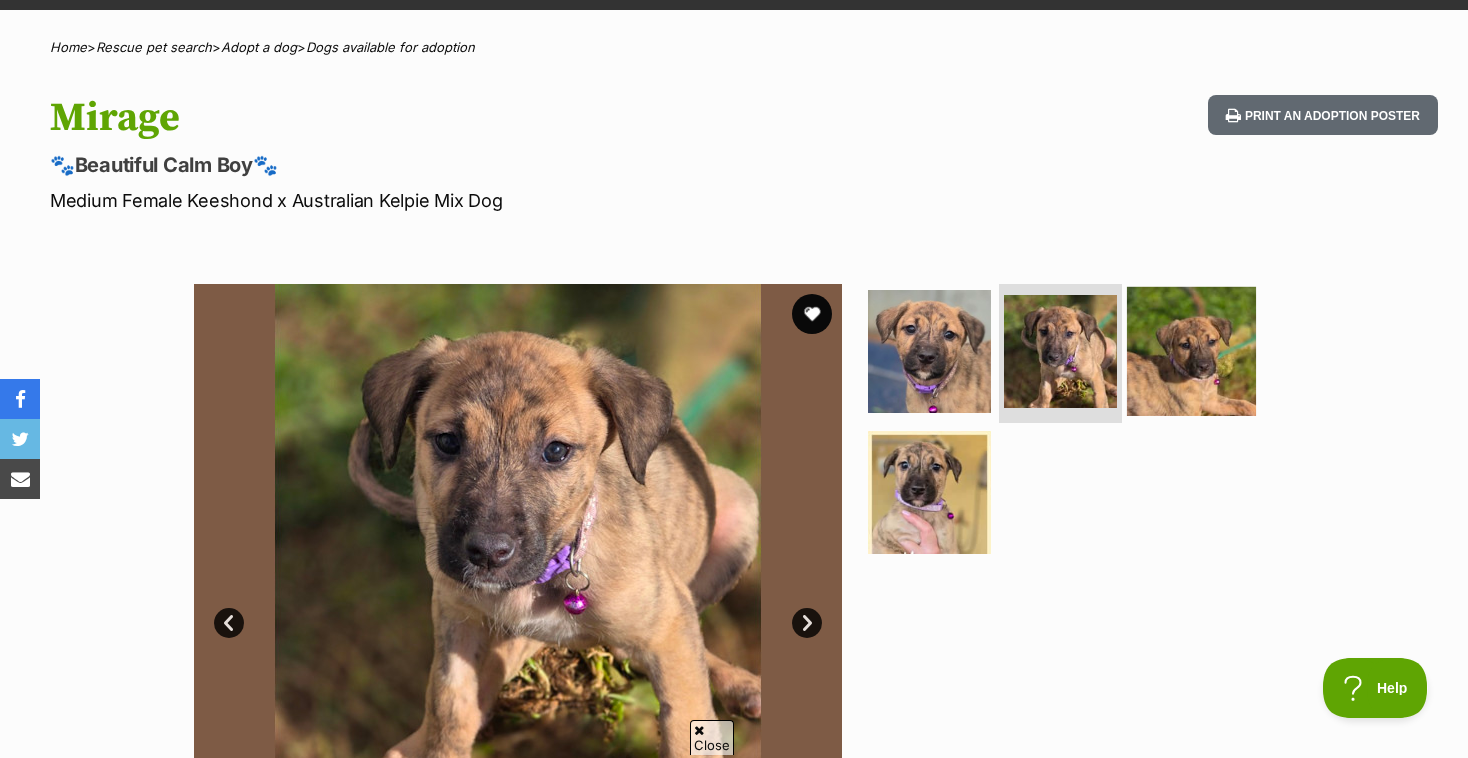 click at bounding box center (1191, 350) 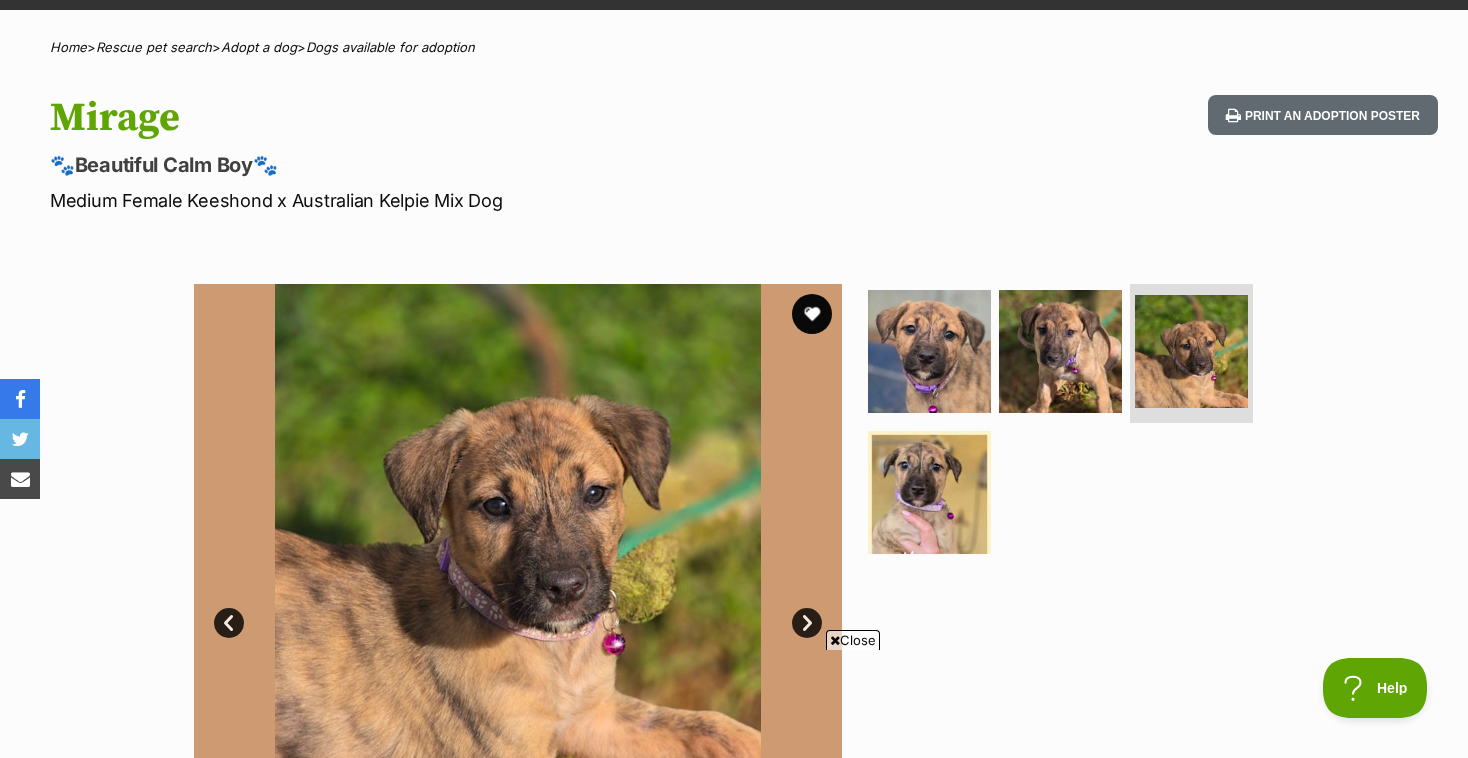 scroll, scrollTop: 0, scrollLeft: 0, axis: both 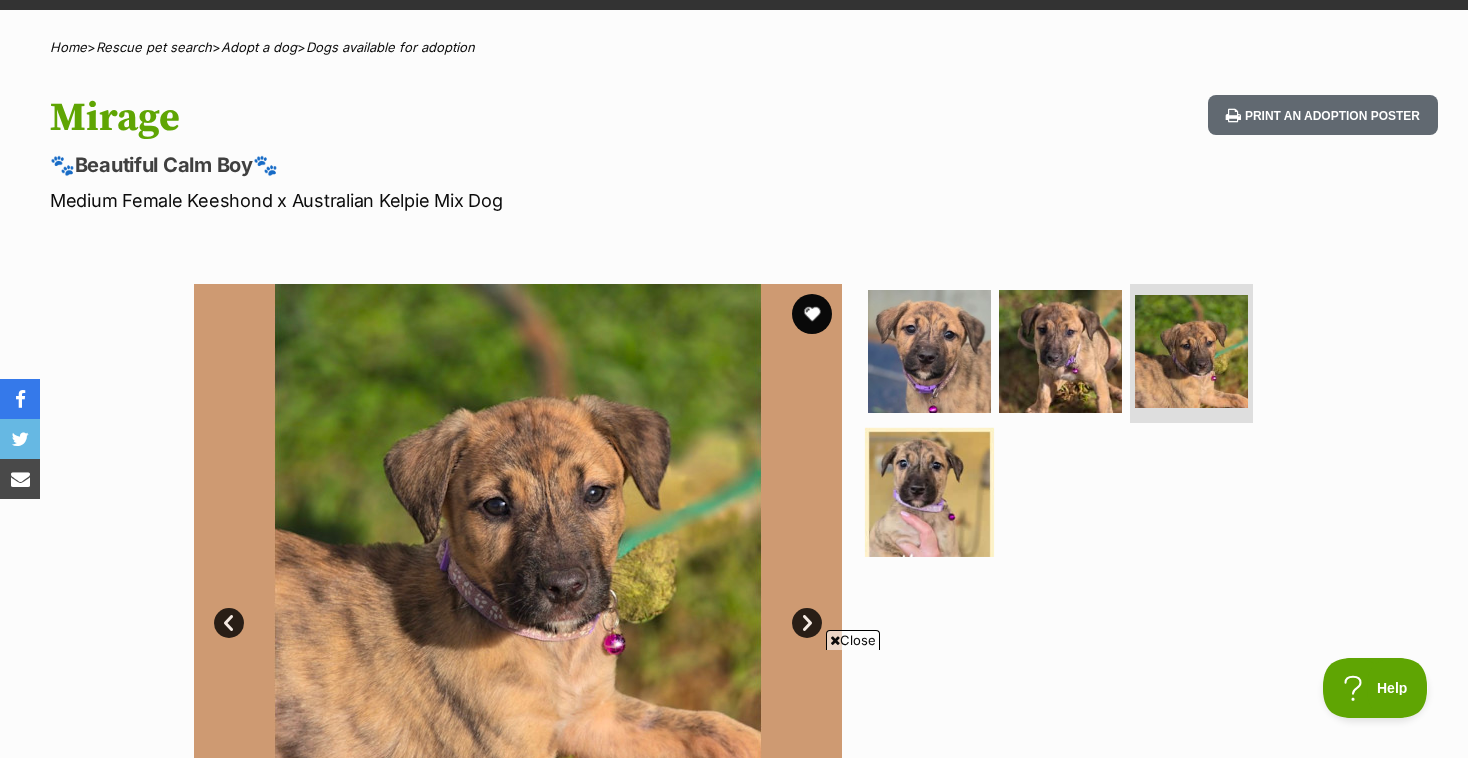 click at bounding box center [929, 492] 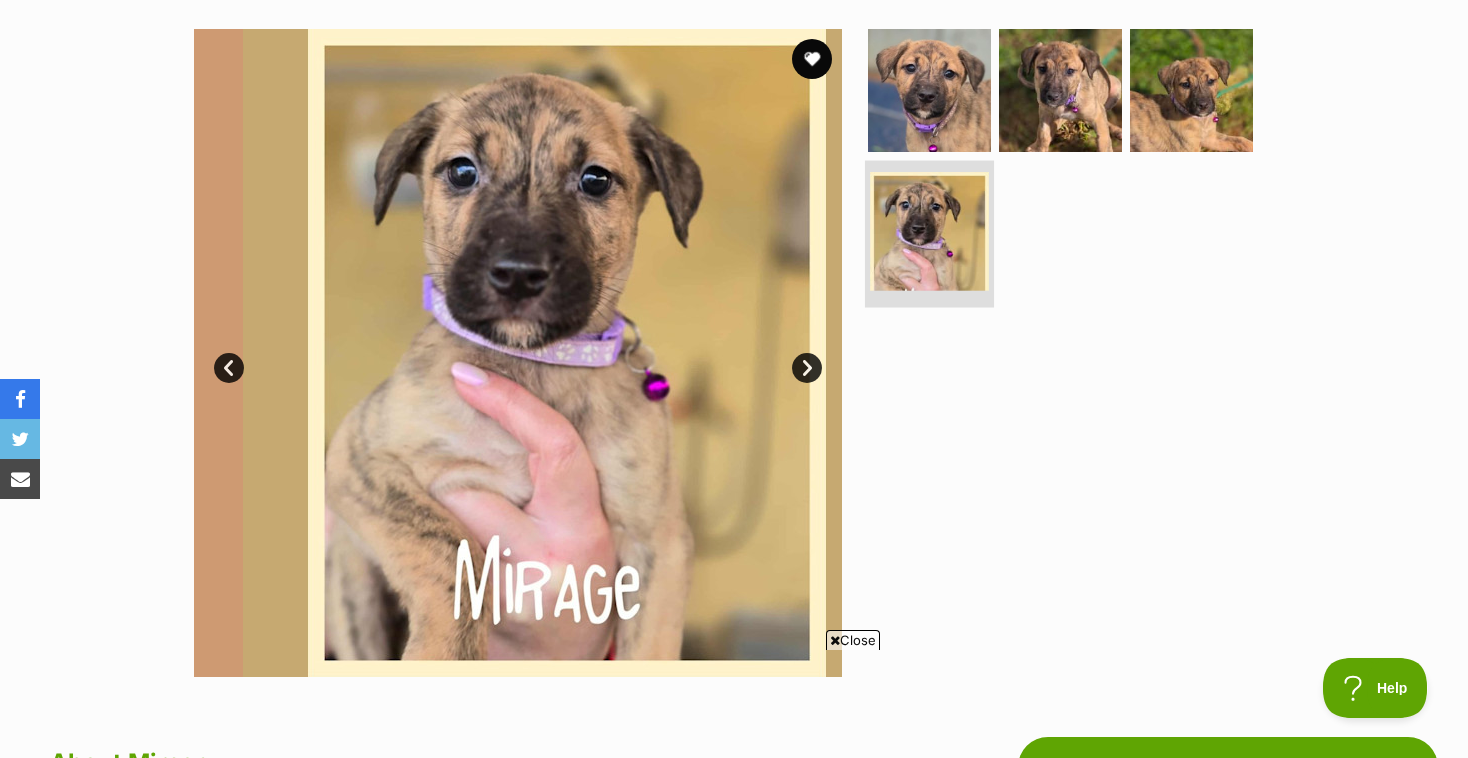 scroll, scrollTop: 388, scrollLeft: 0, axis: vertical 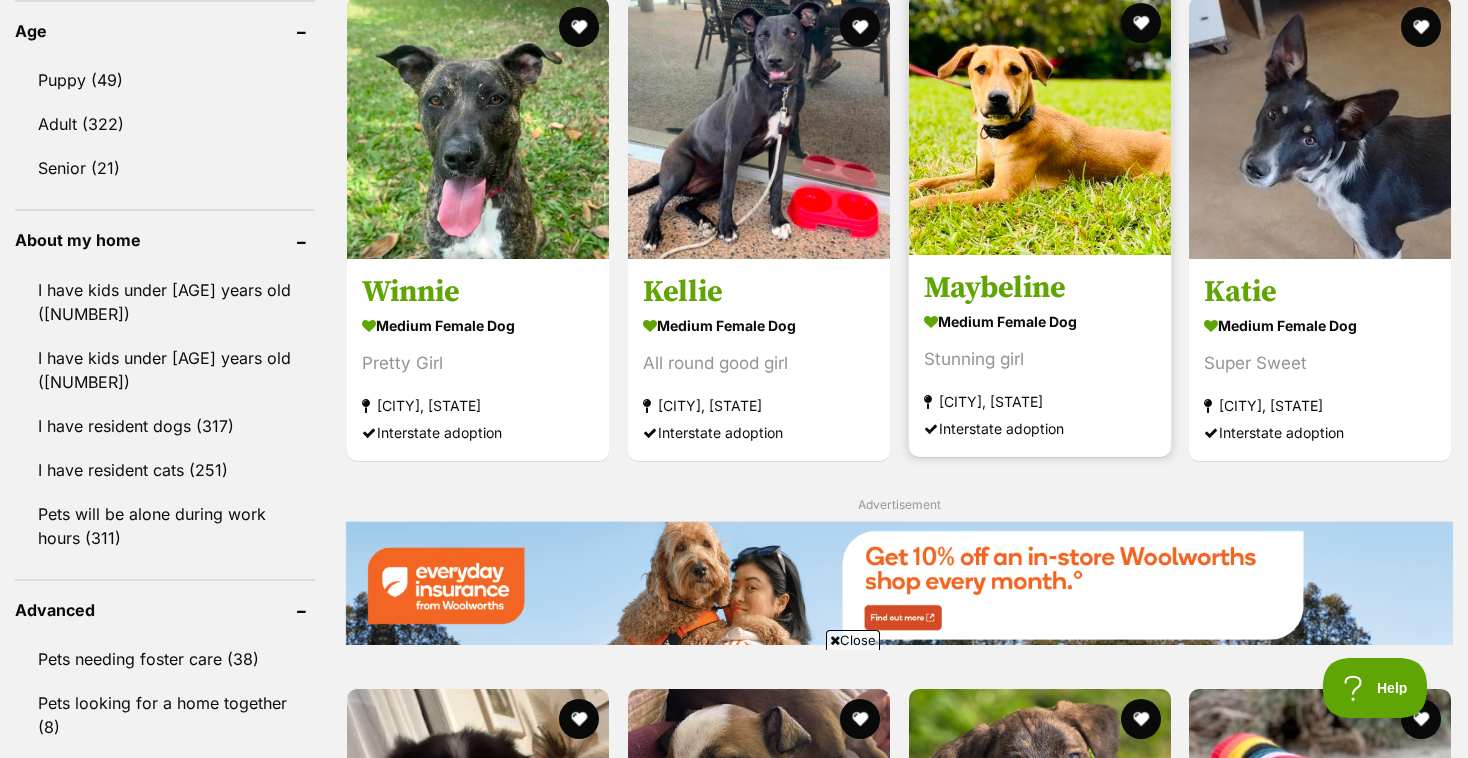 click at bounding box center [1040, 124] 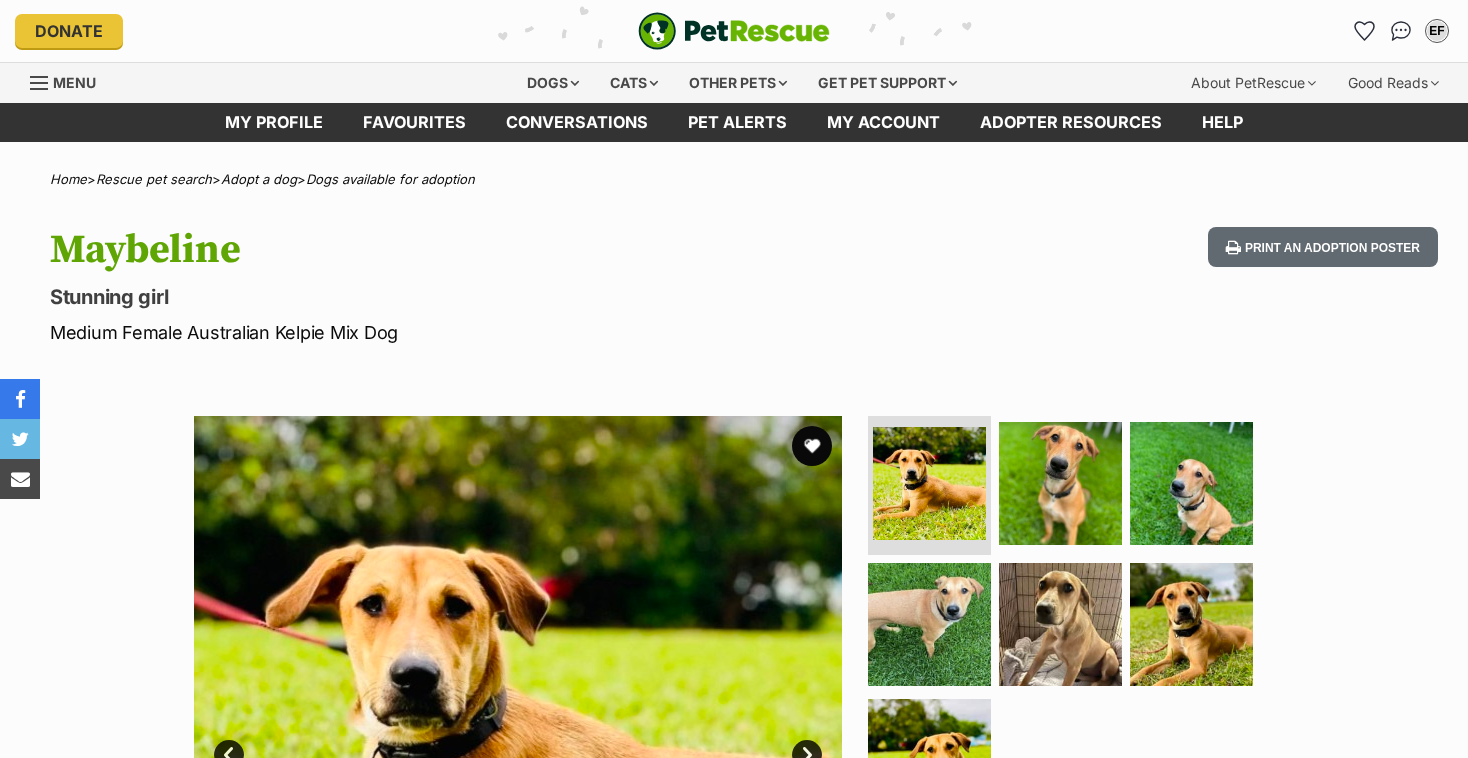 scroll, scrollTop: 0, scrollLeft: 0, axis: both 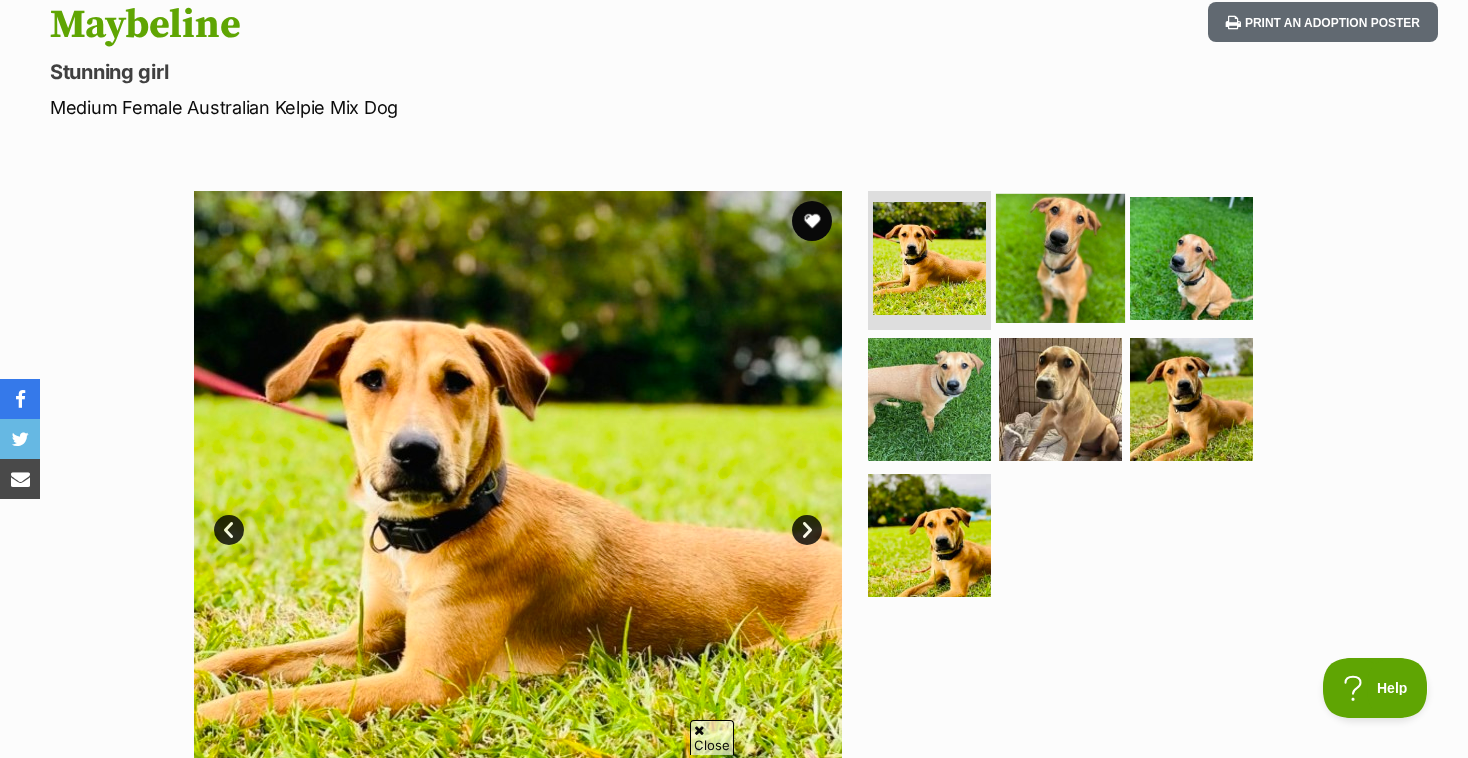 click at bounding box center (1060, 257) 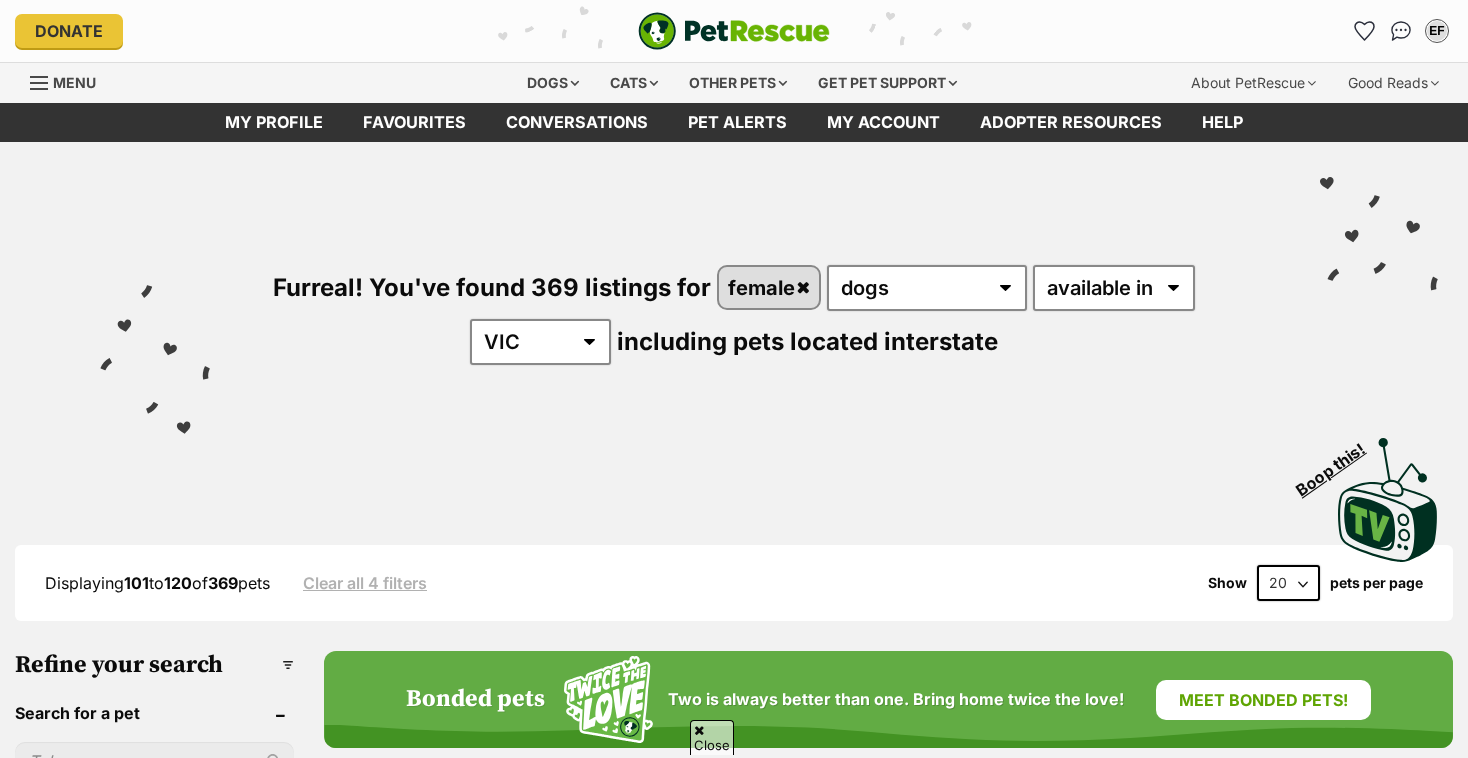 scroll, scrollTop: 1542, scrollLeft: 0, axis: vertical 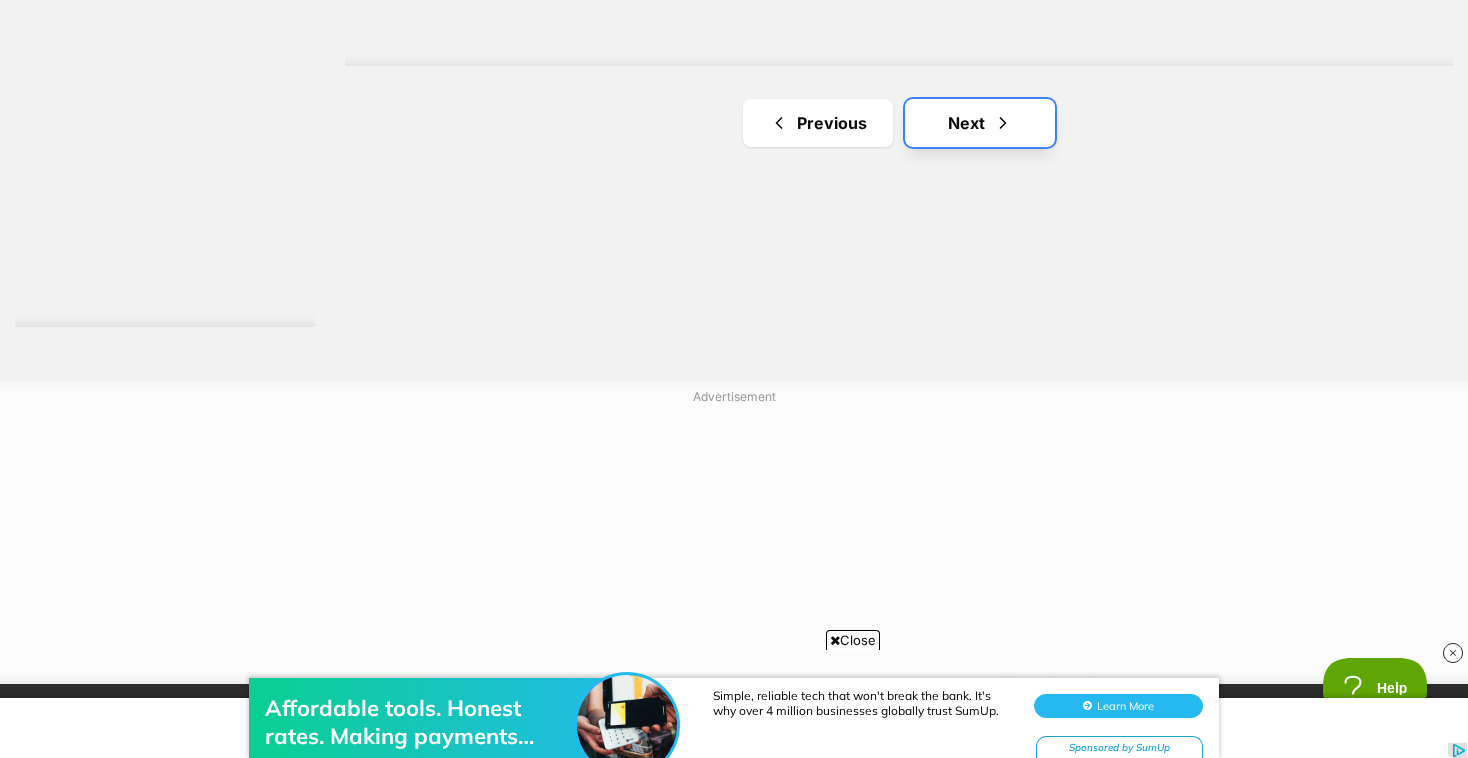 click on "Next" at bounding box center (980, 123) 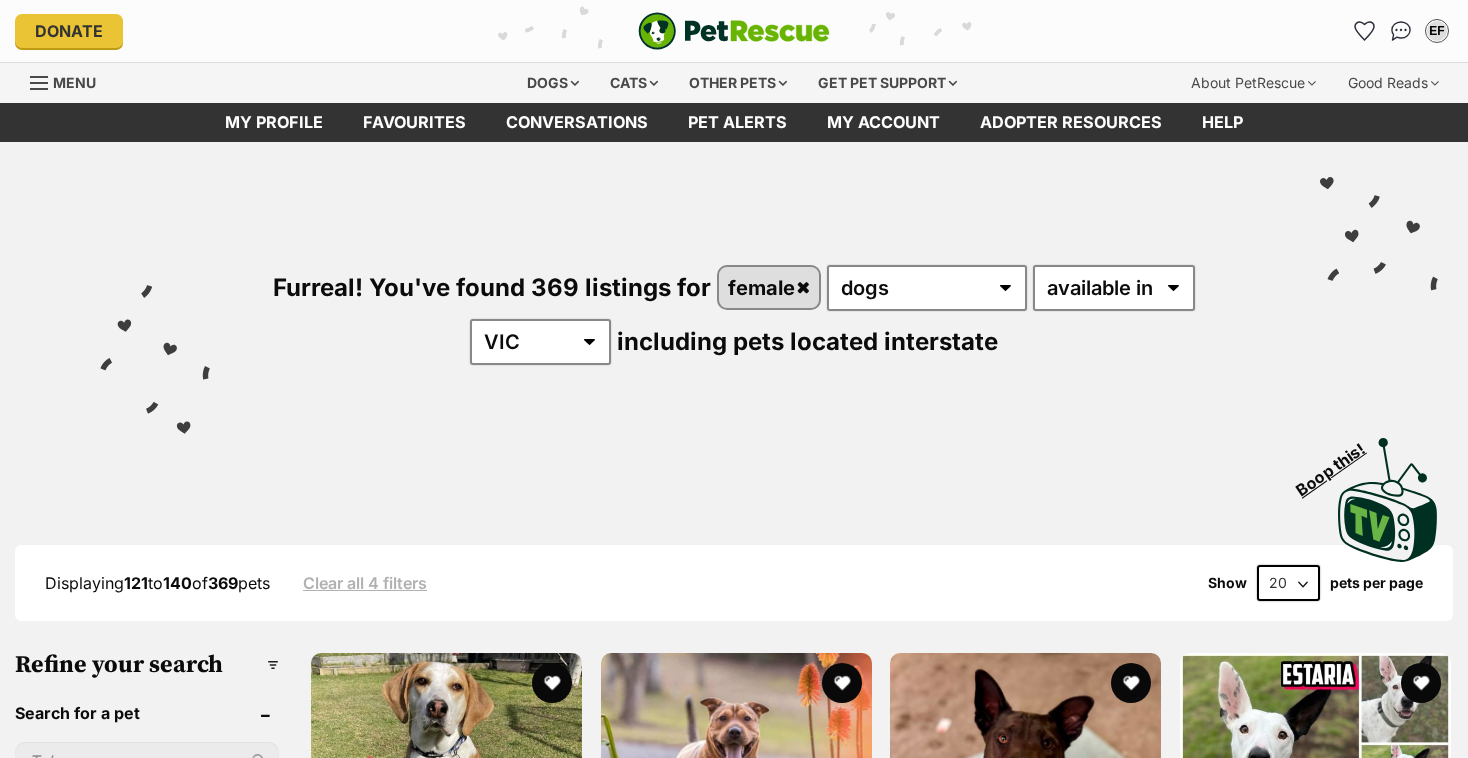 scroll, scrollTop: 0, scrollLeft: 0, axis: both 